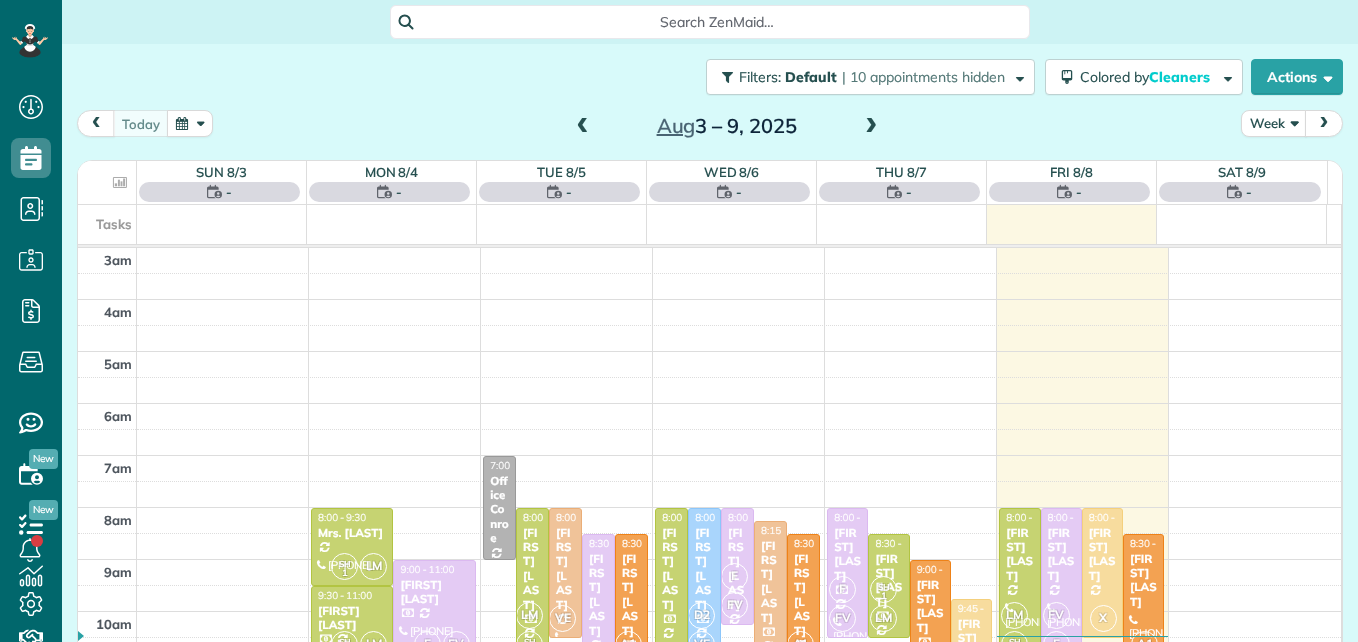 scroll, scrollTop: 0, scrollLeft: 0, axis: both 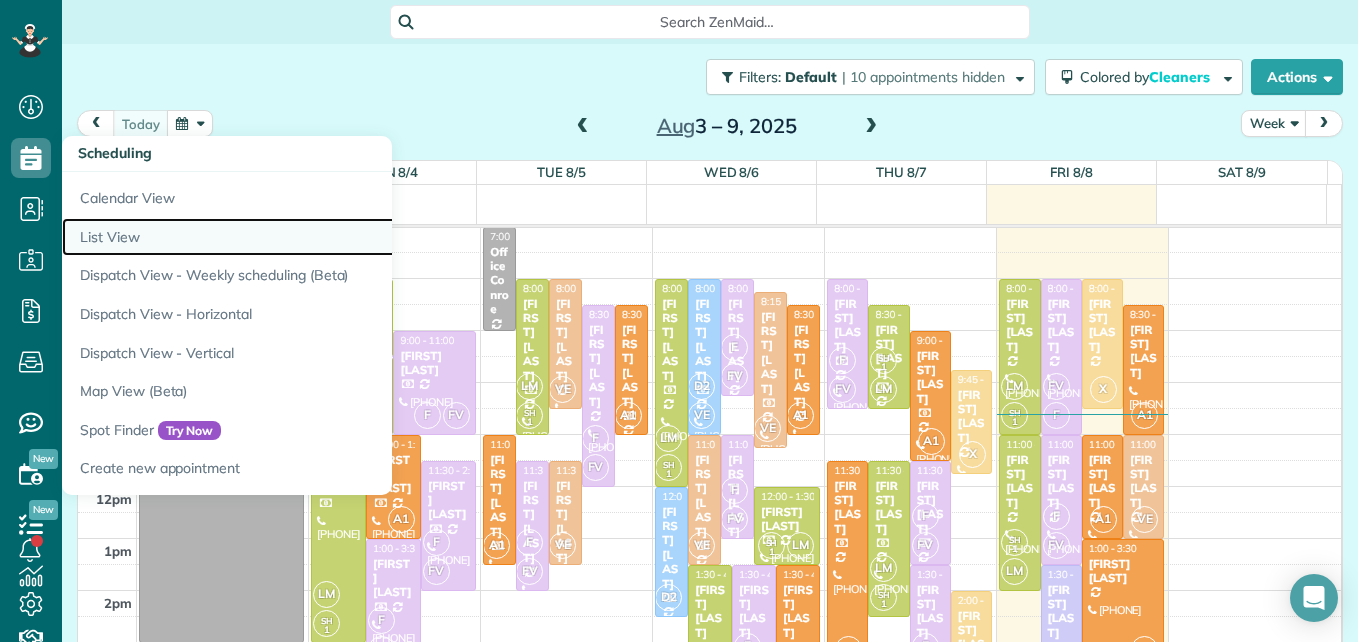 click on "List View" at bounding box center [312, 237] 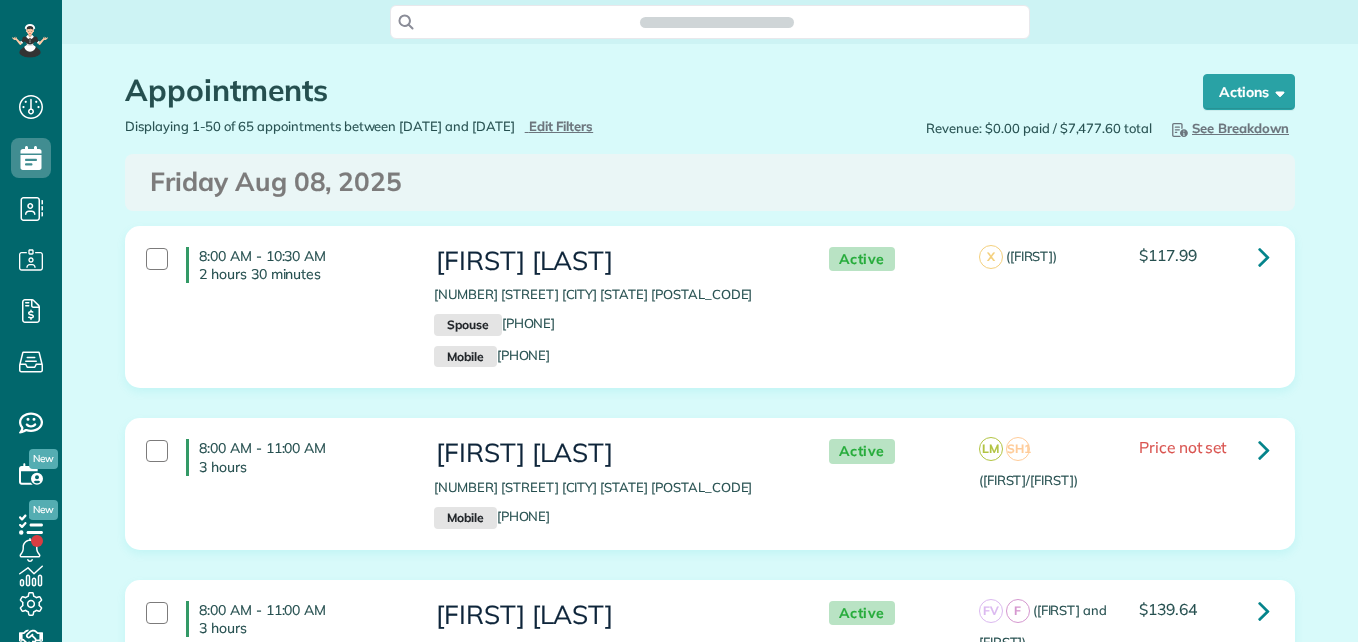 scroll, scrollTop: 0, scrollLeft: 0, axis: both 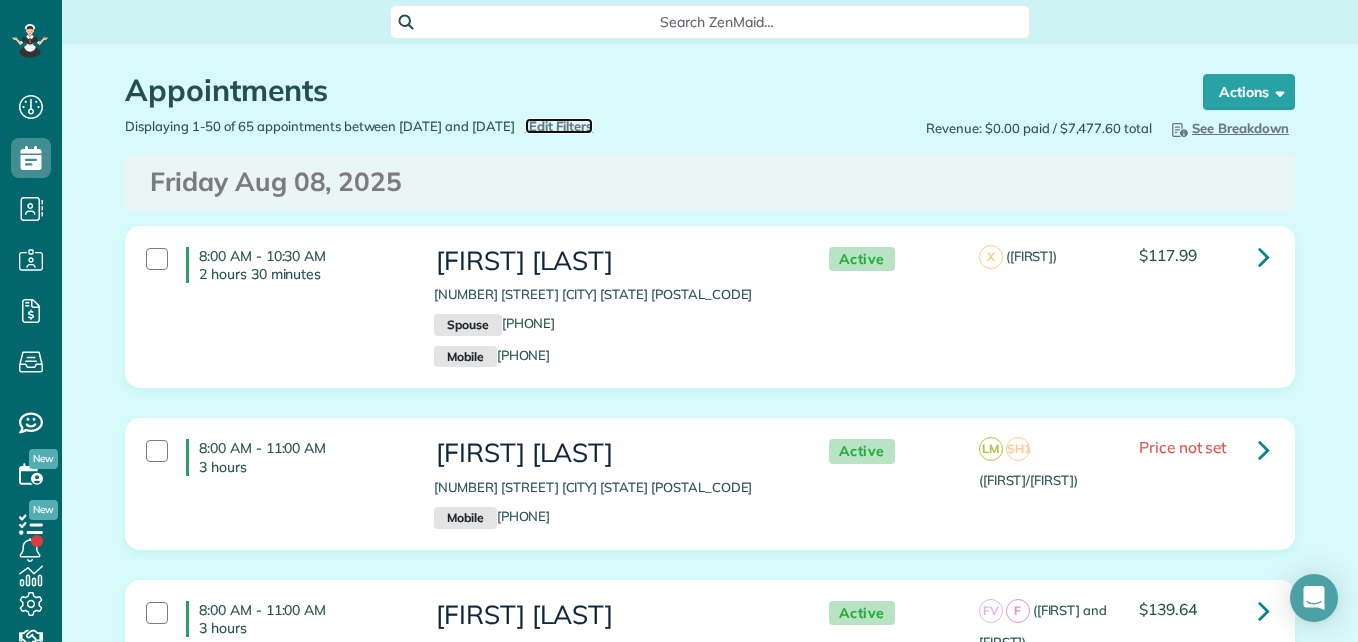 click on "Edit Filters" at bounding box center (561, 126) 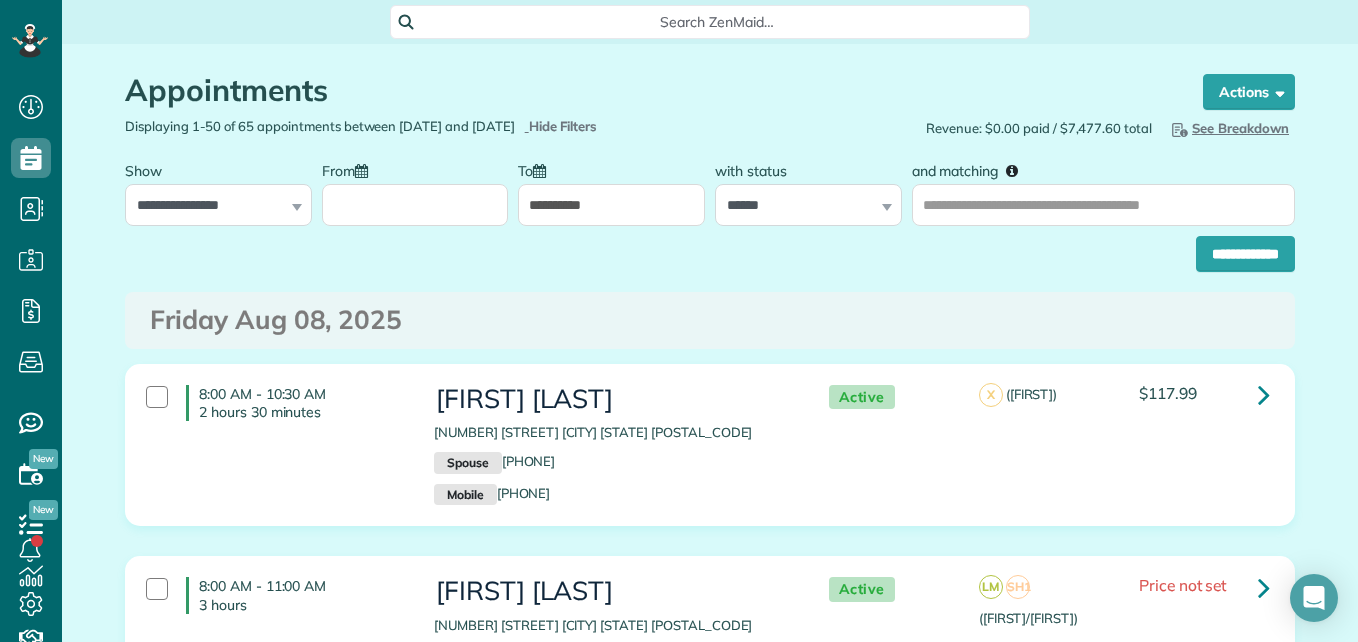 click on "From" at bounding box center (415, 205) 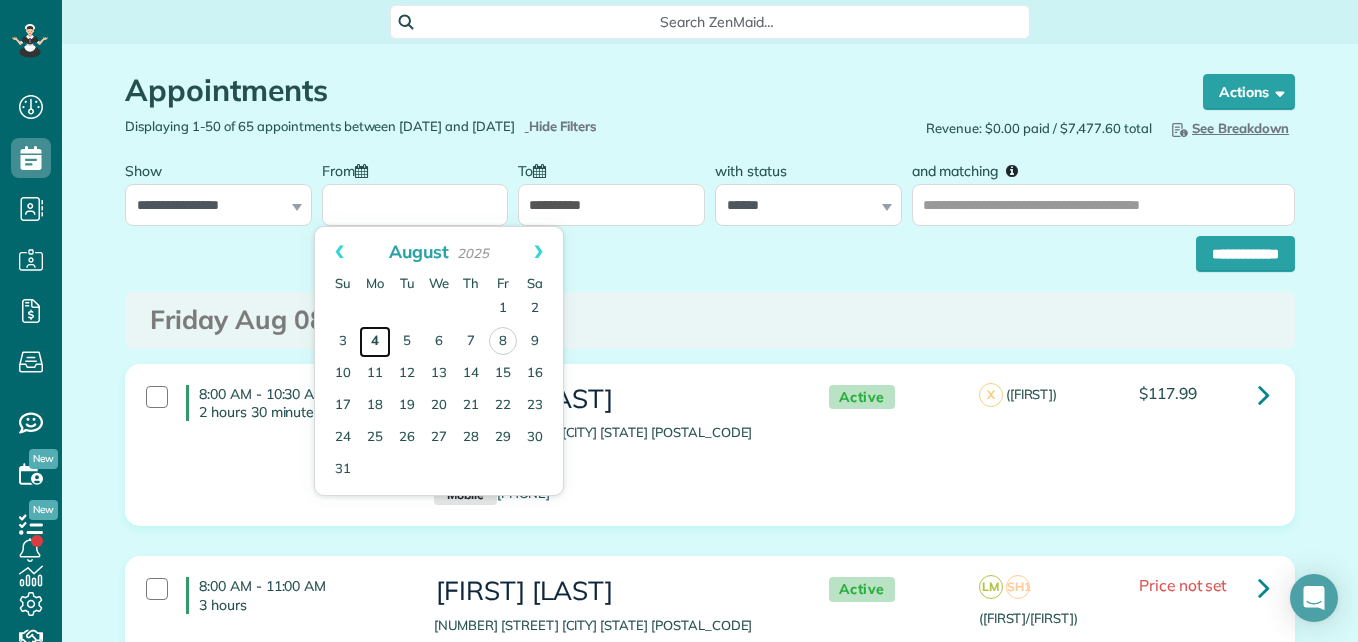 click on "4" at bounding box center (375, 342) 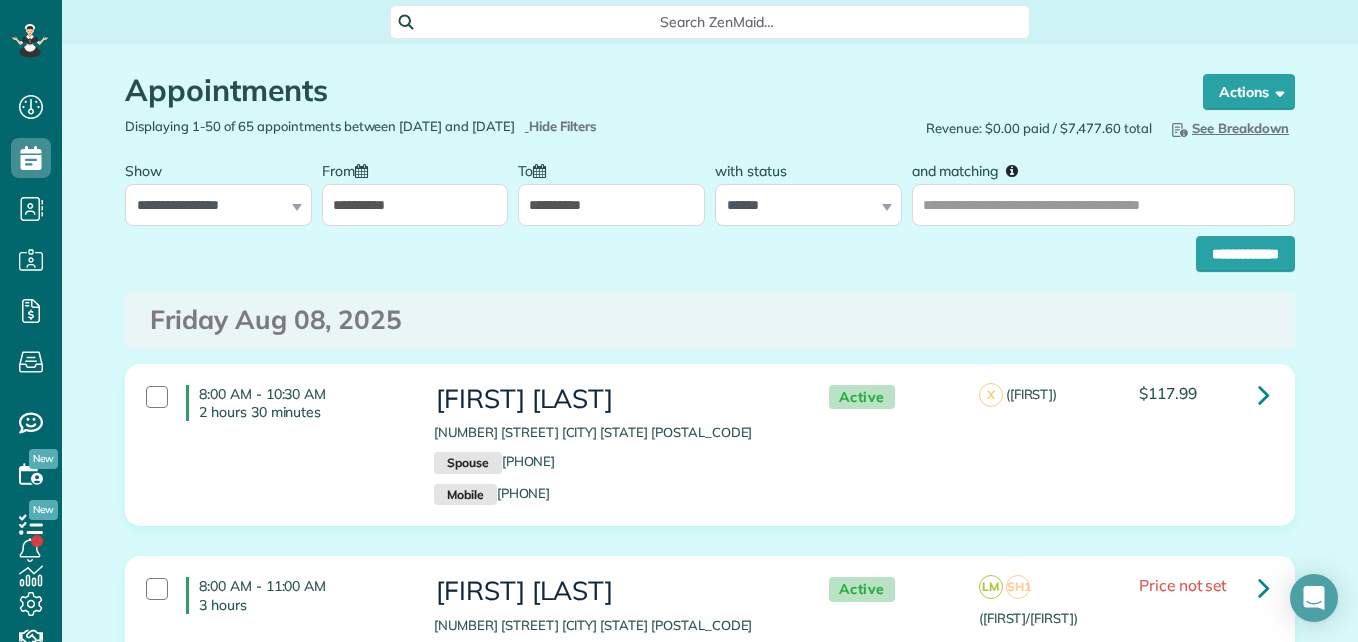 click on "**********" at bounding box center [415, 205] 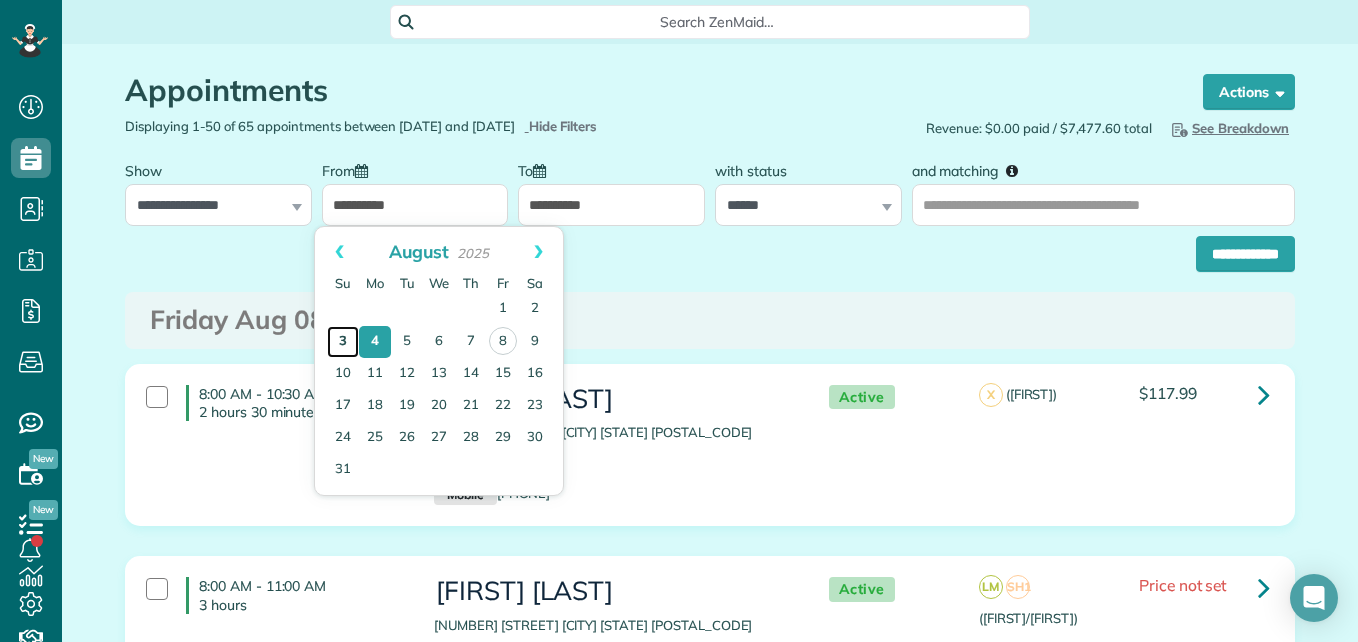 click on "3" at bounding box center (343, 342) 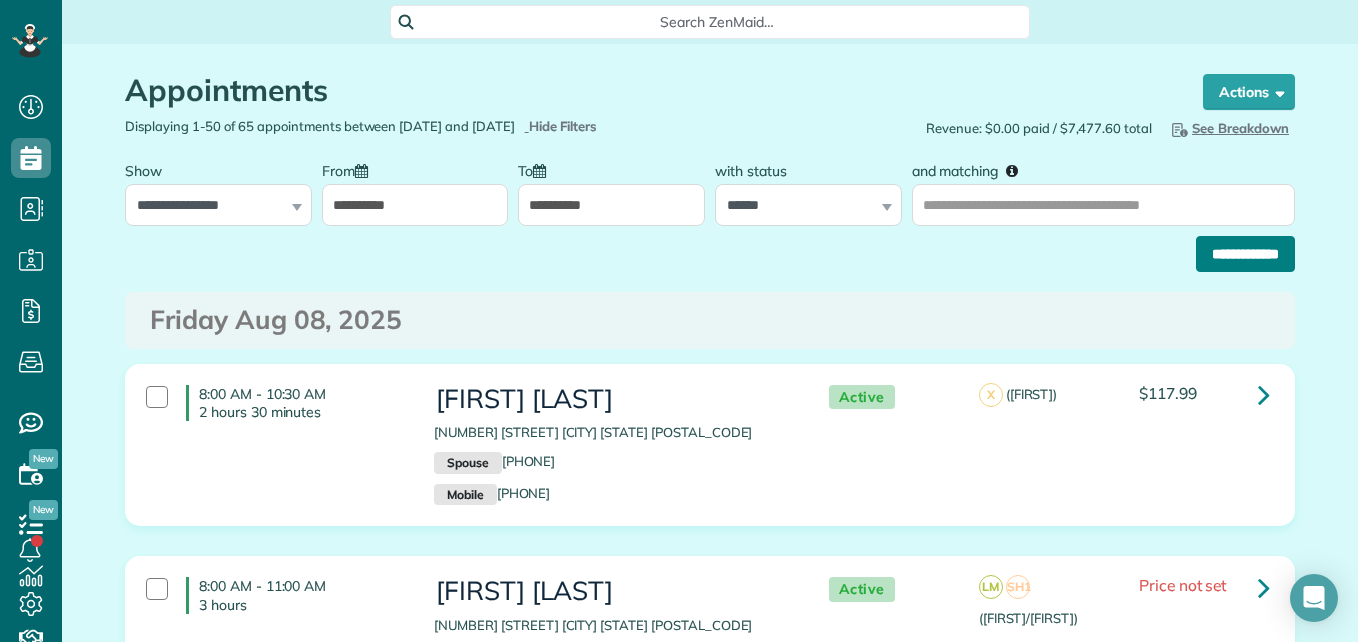click on "**********" at bounding box center (1245, 254) 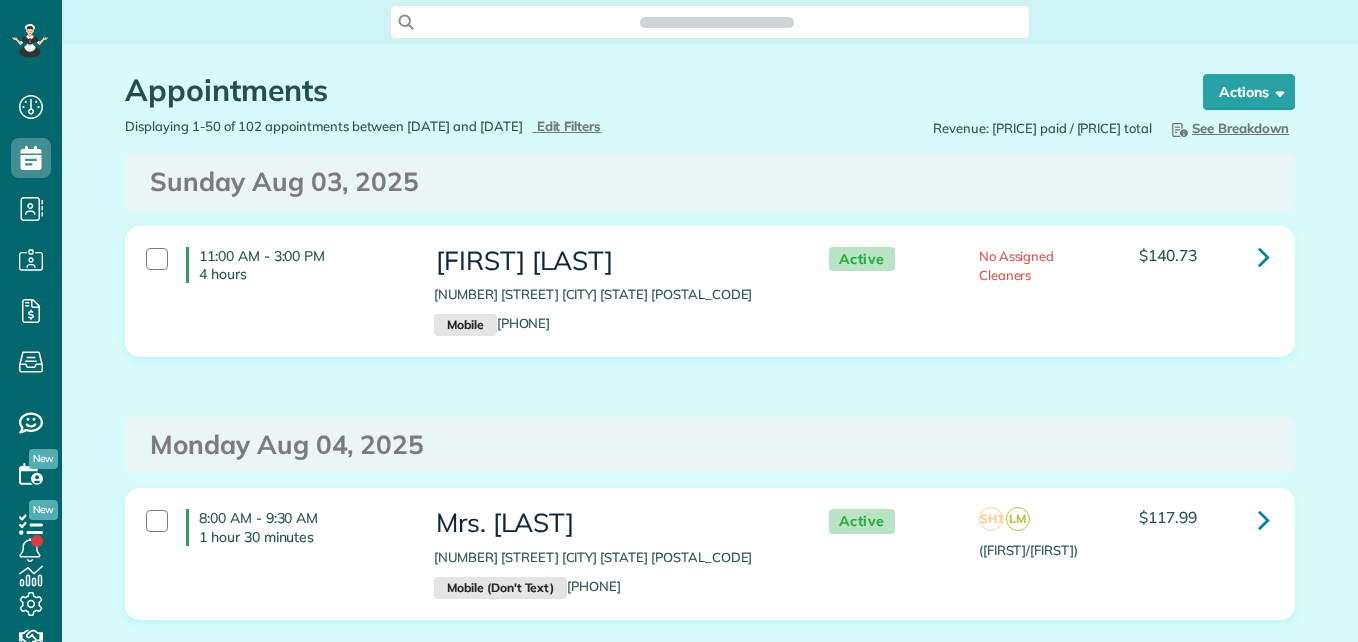 click on "Appointments
the List View [2 min]" at bounding box center (645, 95) 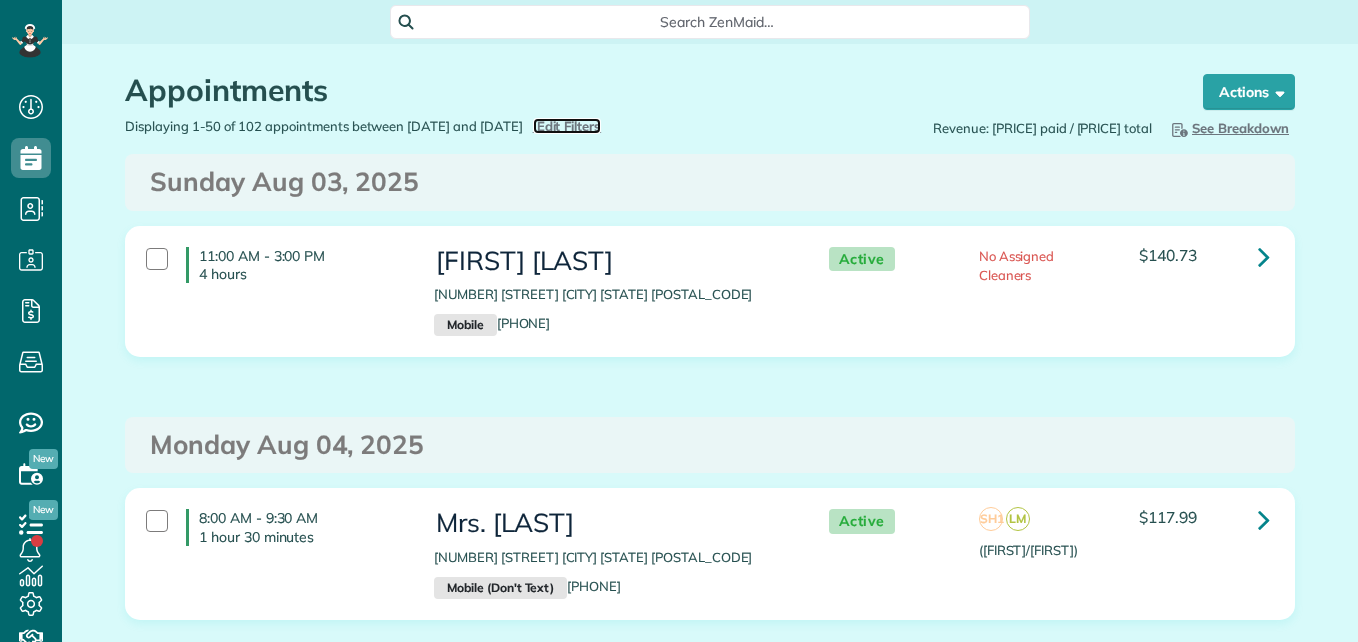 click on "Edit Filters" at bounding box center [569, 126] 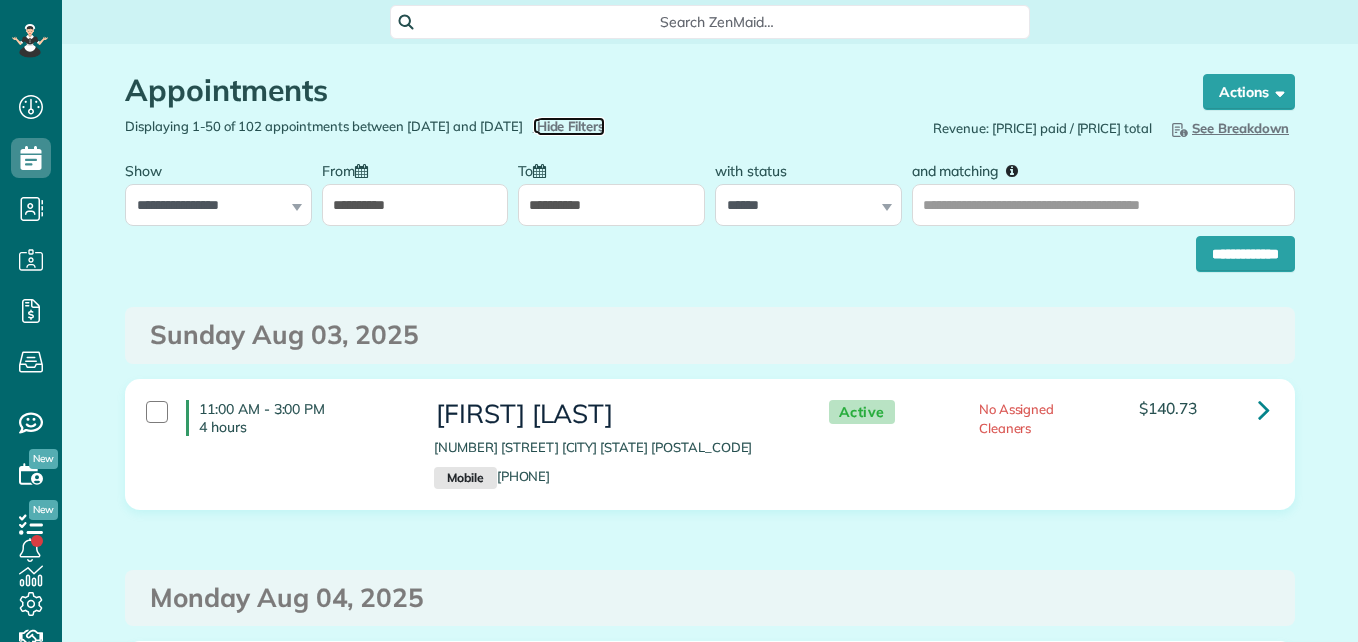 scroll, scrollTop: 642, scrollLeft: 62, axis: both 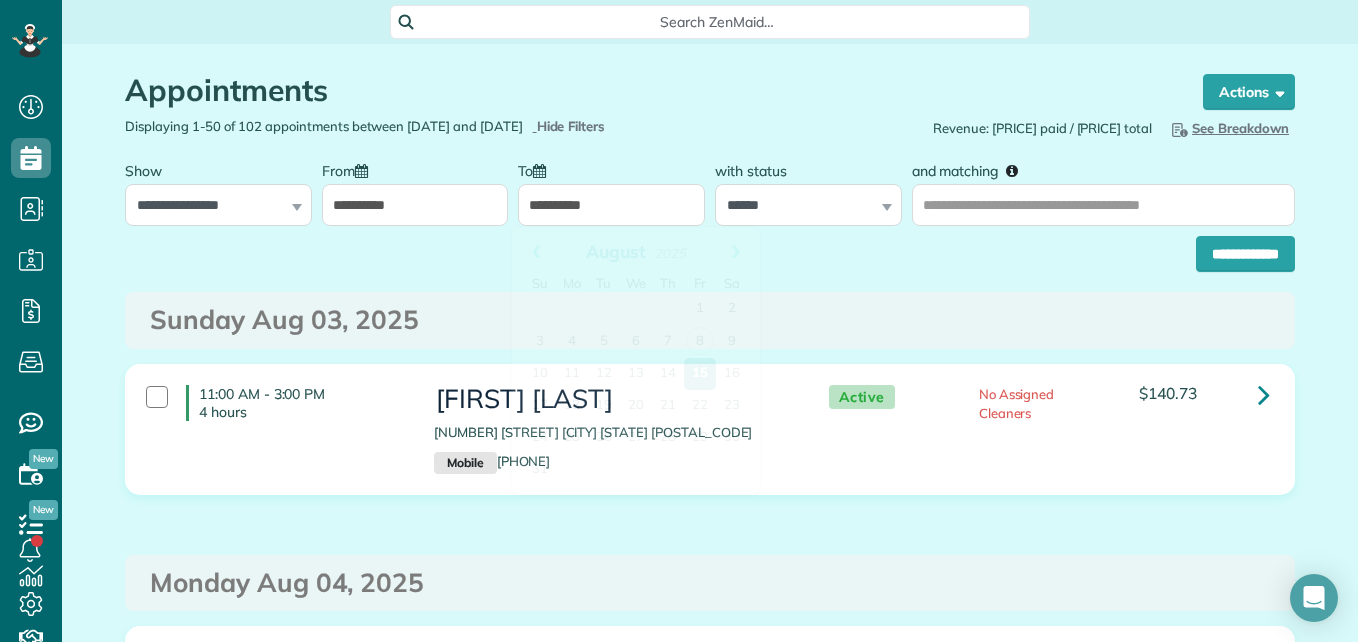 click on "**********" at bounding box center (611, 205) 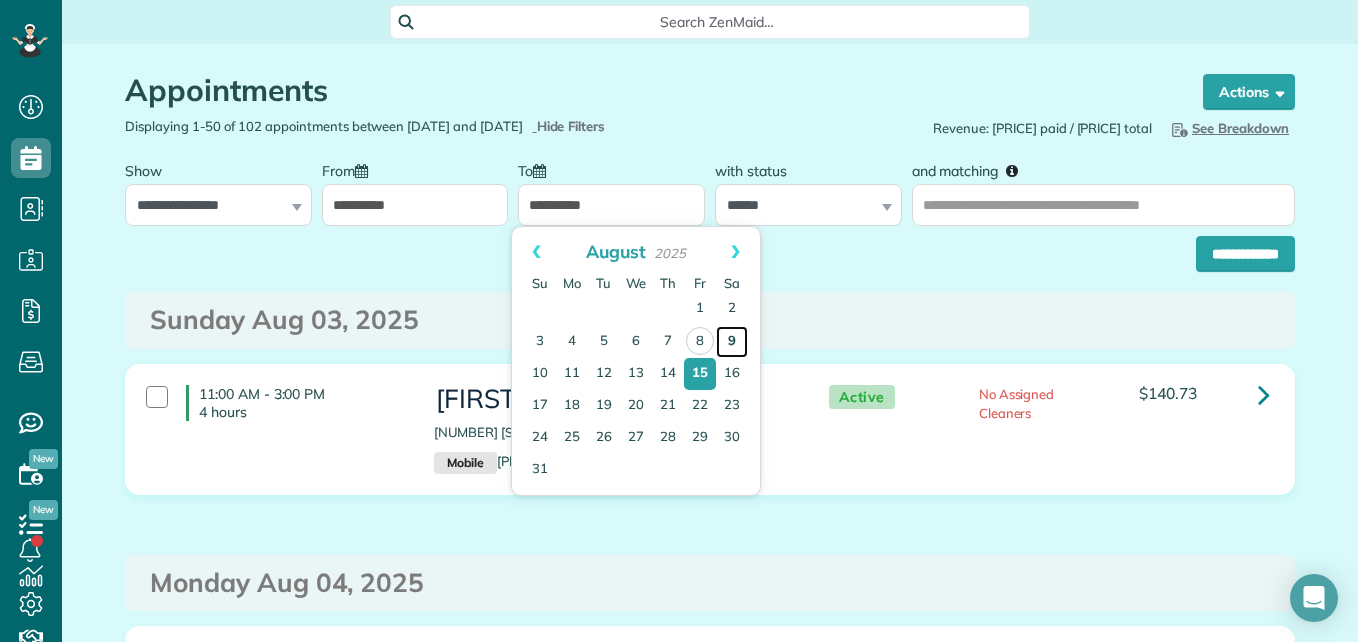 click on "9" at bounding box center [732, 342] 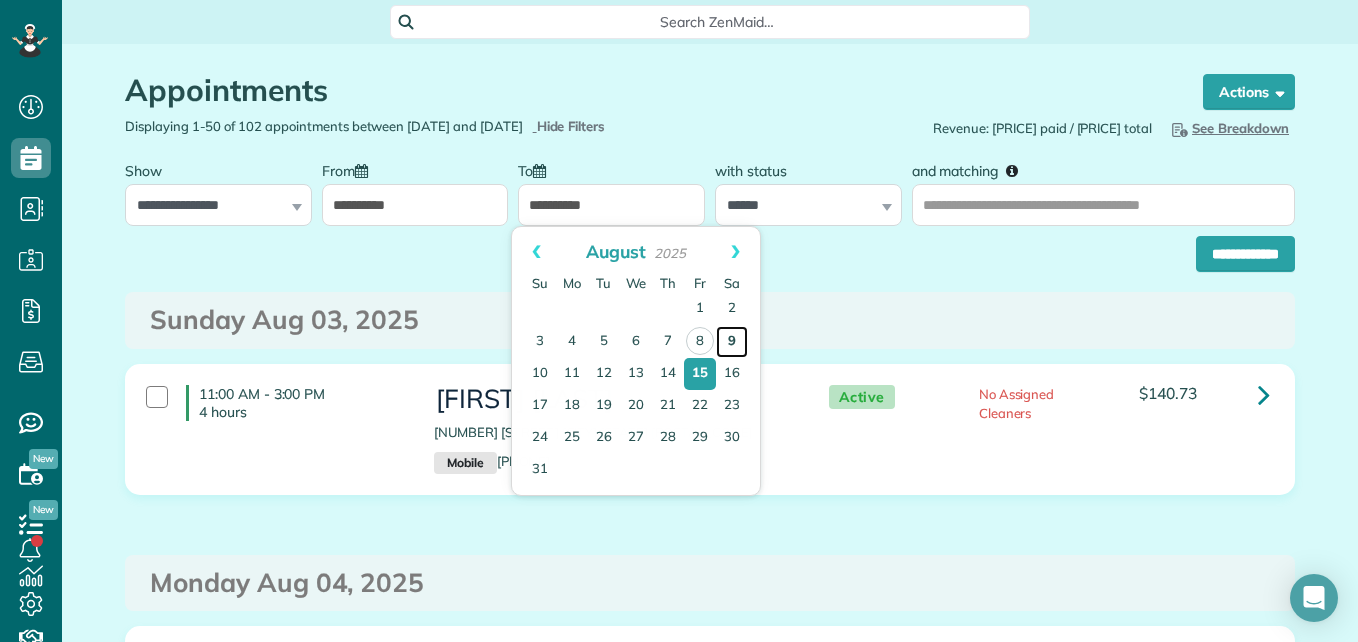 type on "**********" 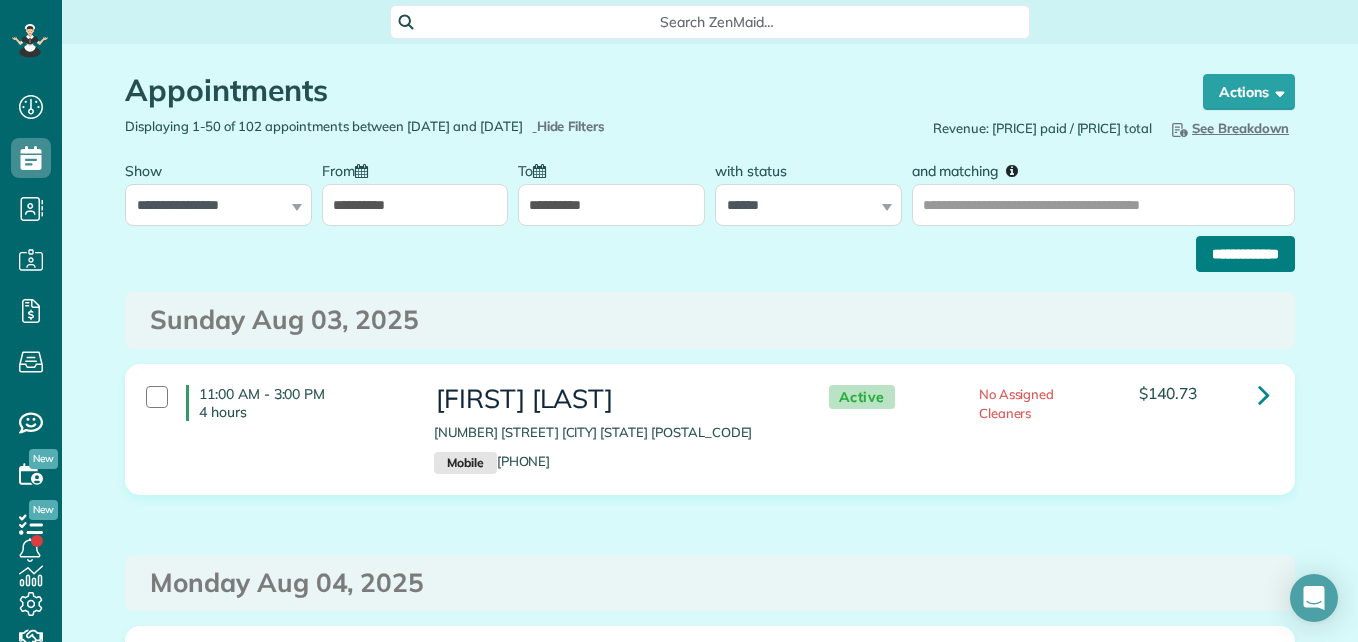 click on "**********" at bounding box center (1245, 254) 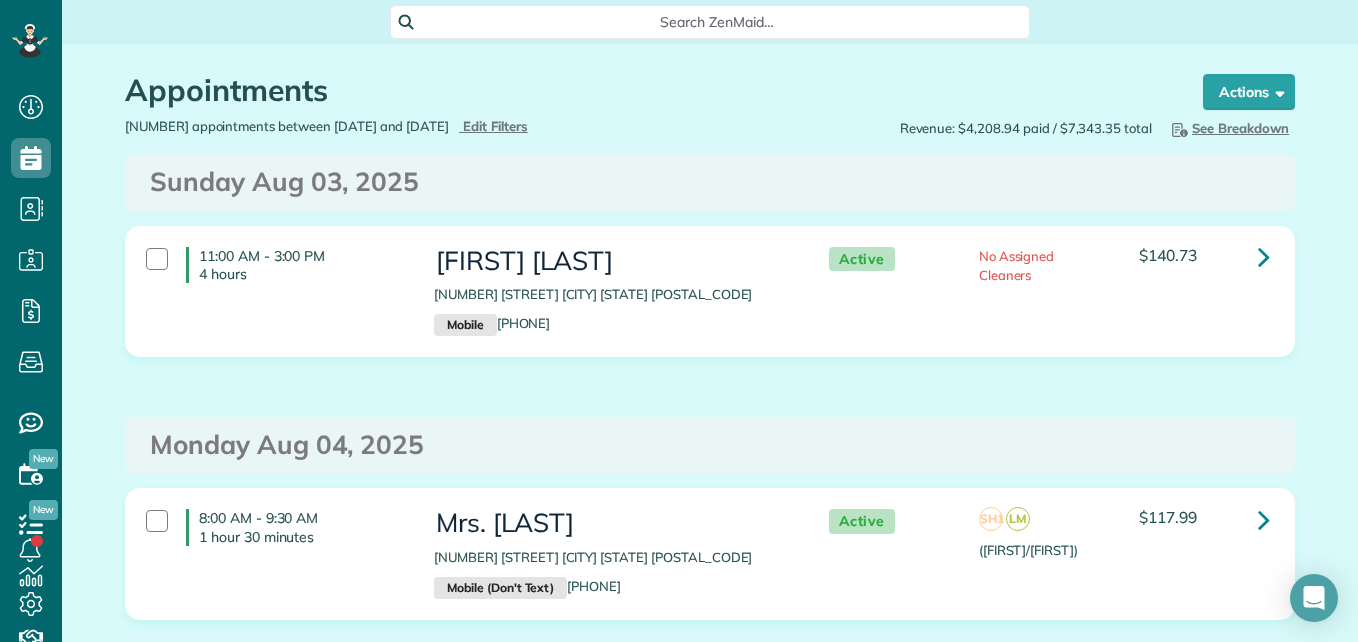 scroll, scrollTop: 0, scrollLeft: 0, axis: both 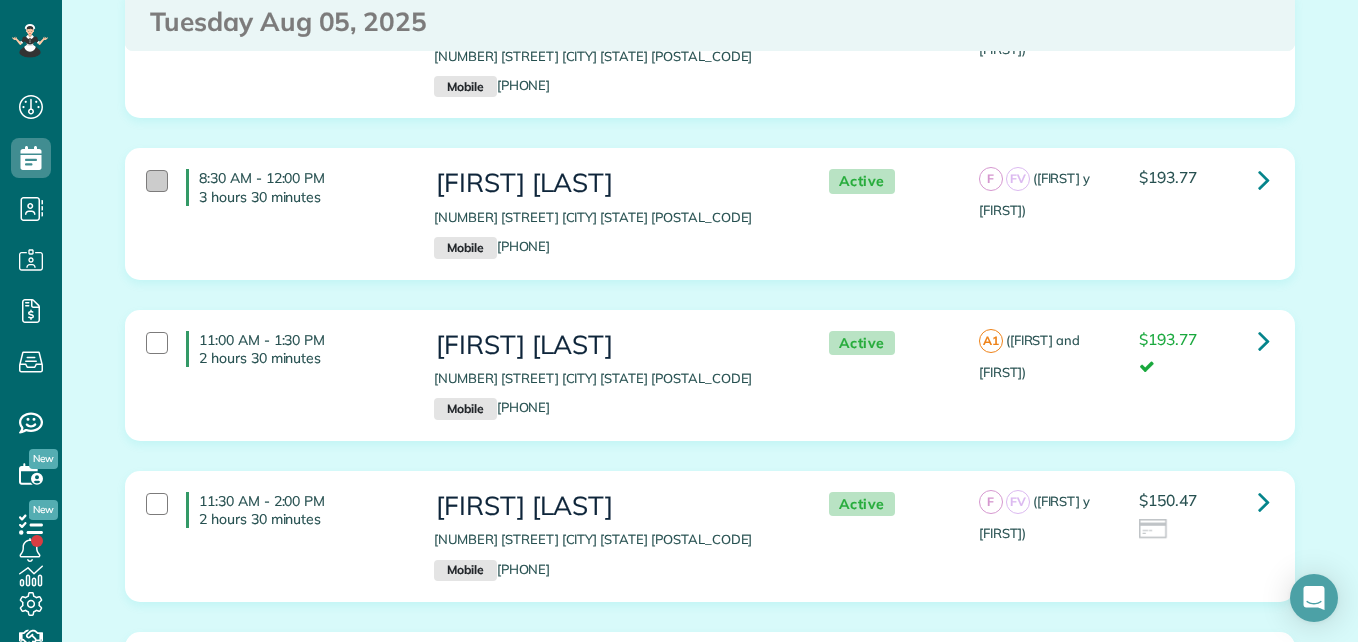 click at bounding box center (157, 181) 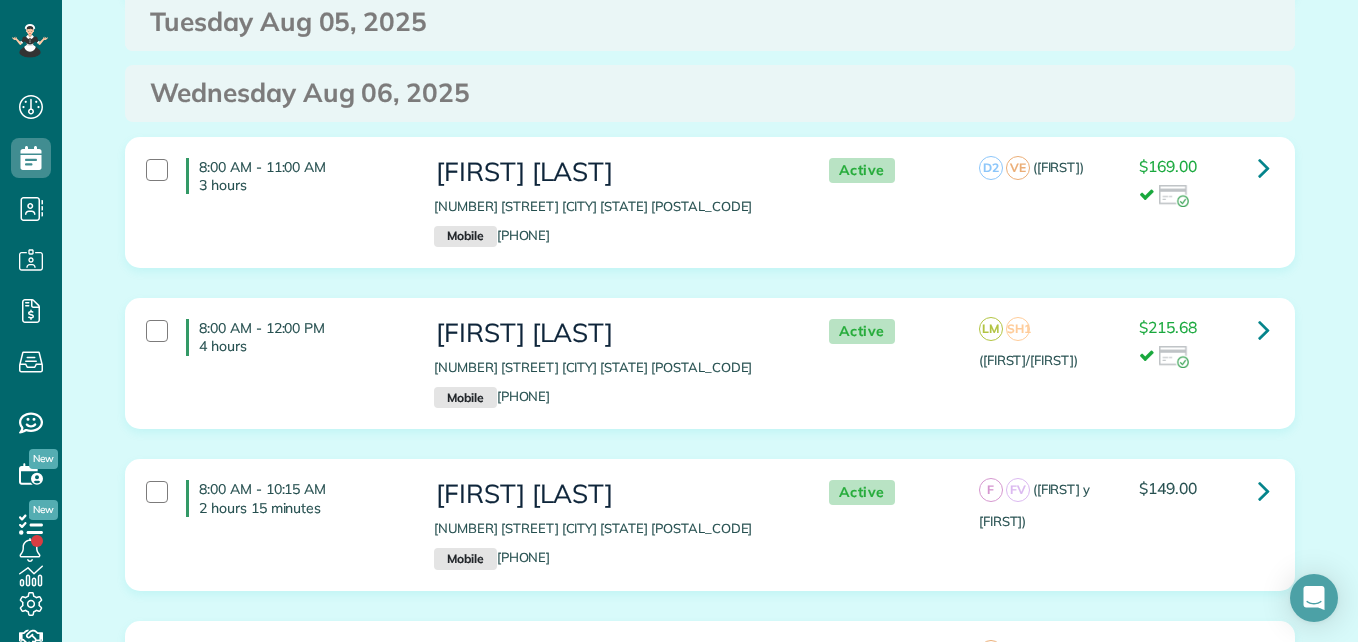 scroll, scrollTop: 3077, scrollLeft: 0, axis: vertical 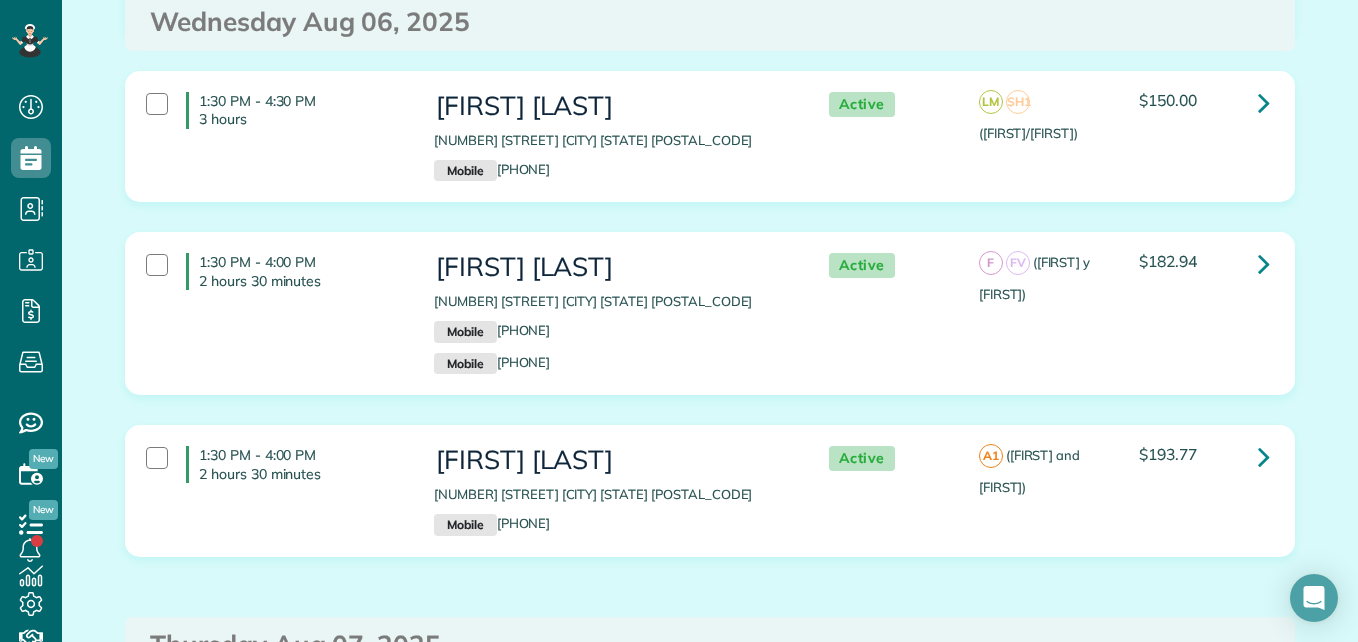 click on "1:30 PM -  4:00 PM
2 hours  30 minutes" at bounding box center [275, 271] 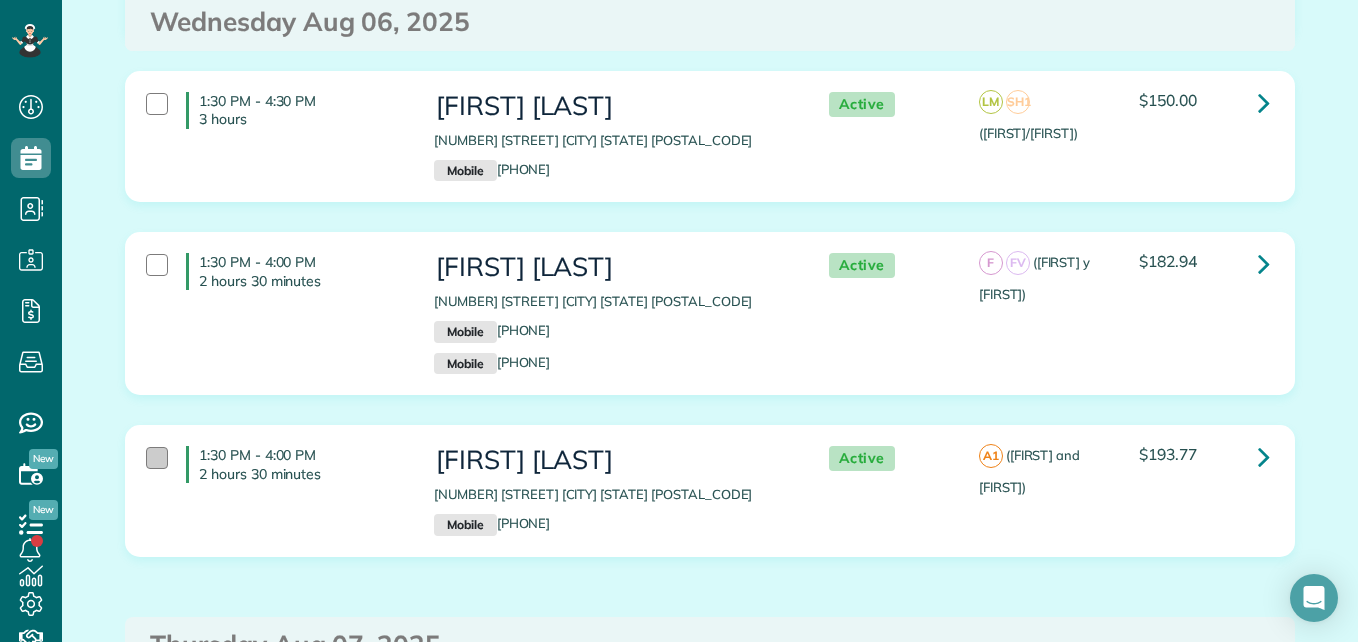 click at bounding box center [157, 458] 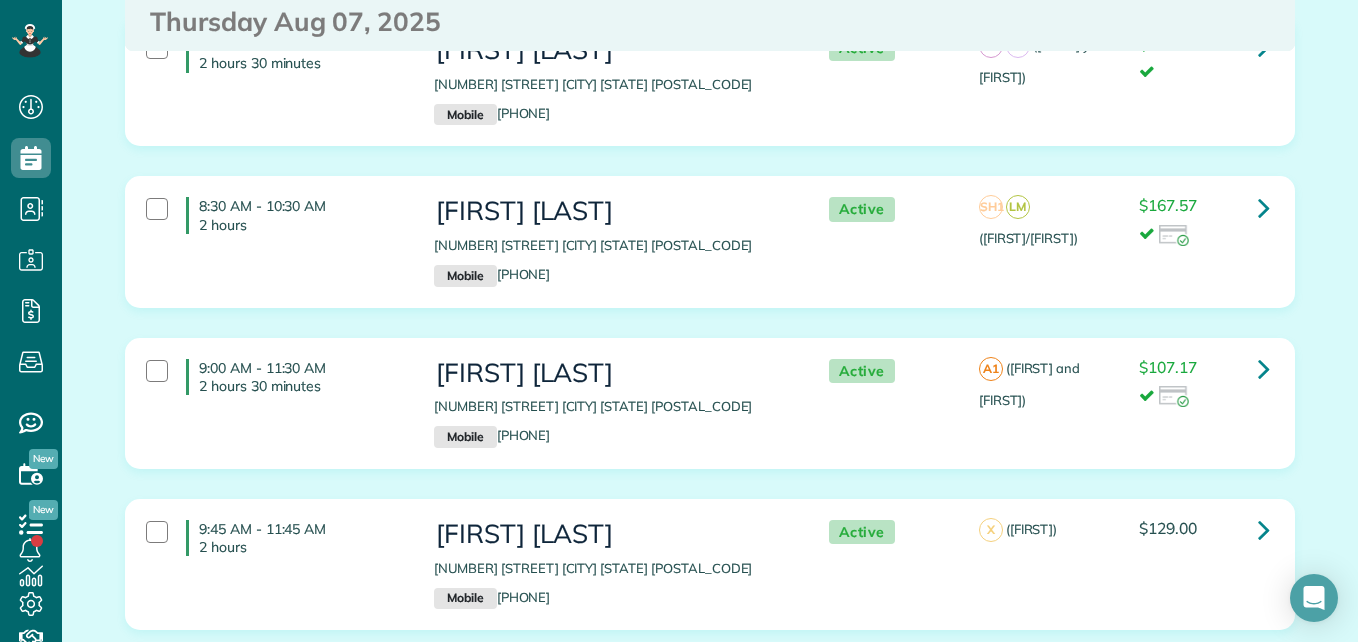 scroll, scrollTop: 5238, scrollLeft: 0, axis: vertical 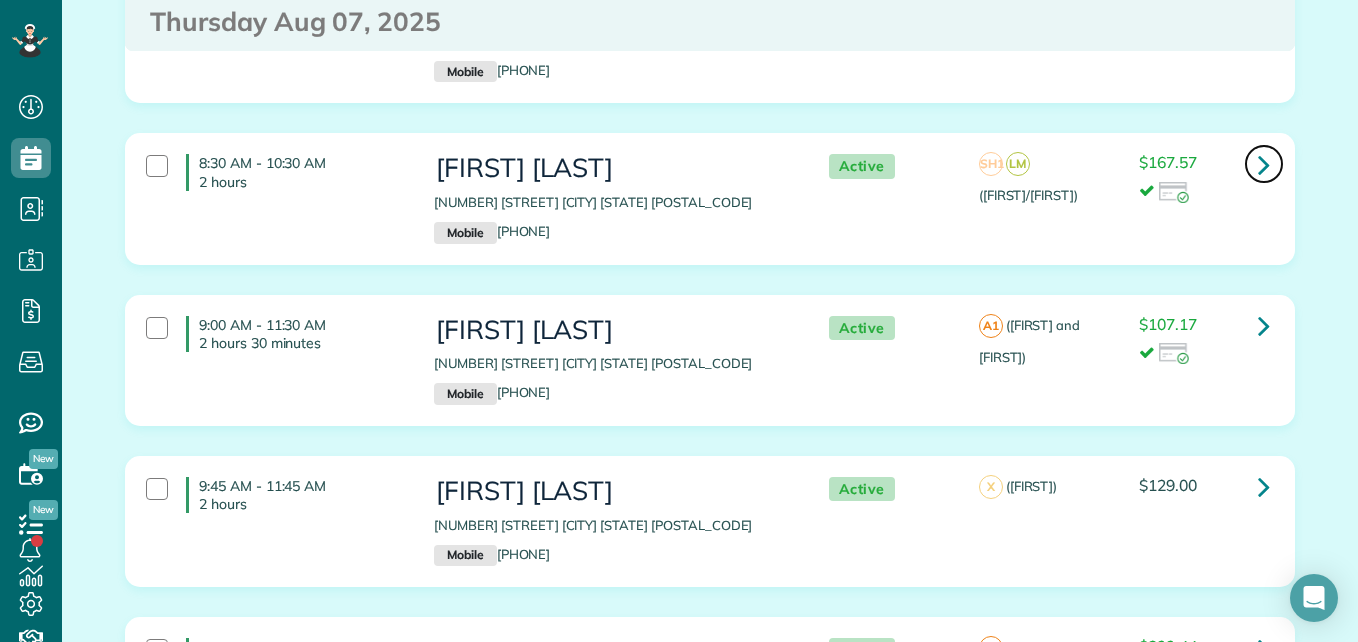 click at bounding box center (1264, 164) 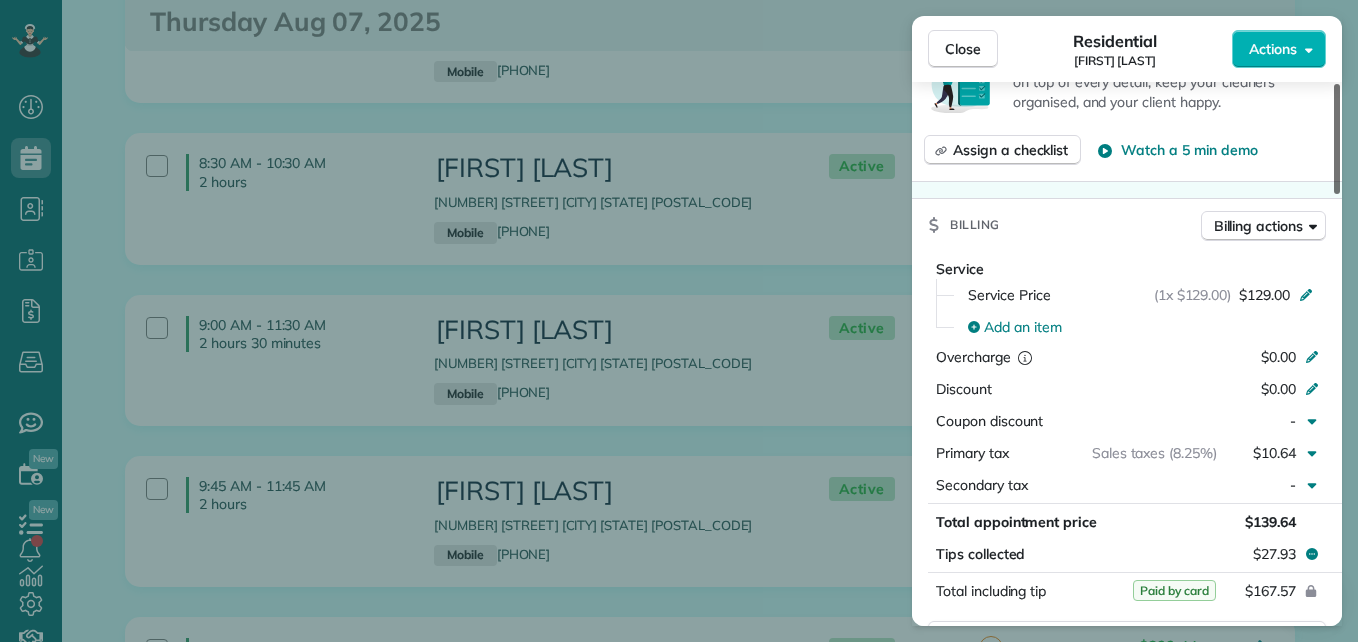 scroll, scrollTop: 848, scrollLeft: 0, axis: vertical 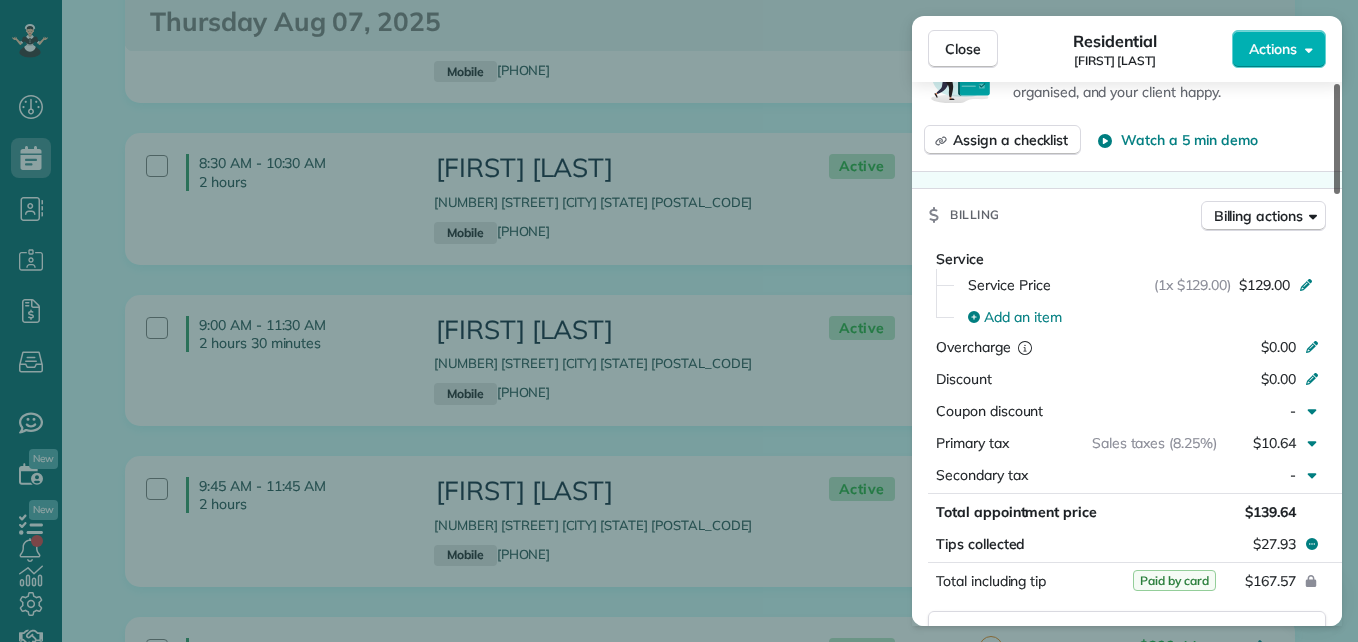 drag, startPoint x: 1336, startPoint y: 143, endPoint x: 1300, endPoint y: 315, distance: 175.72707 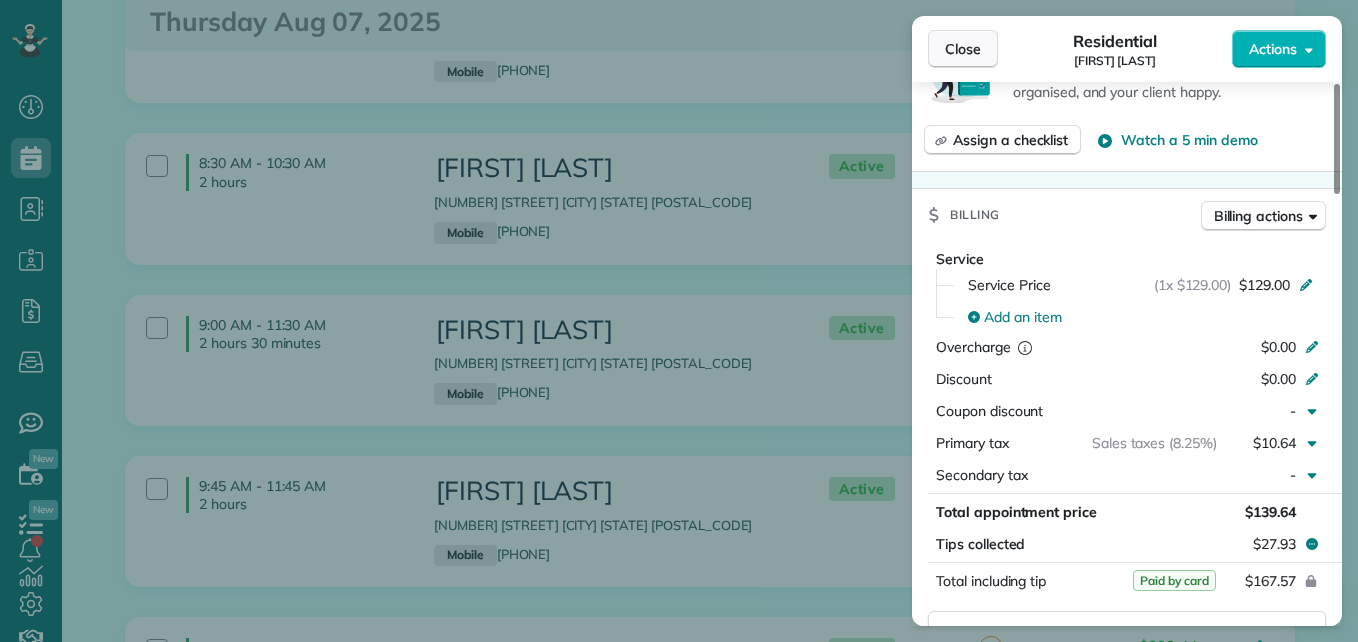 click on "Close" at bounding box center [963, 49] 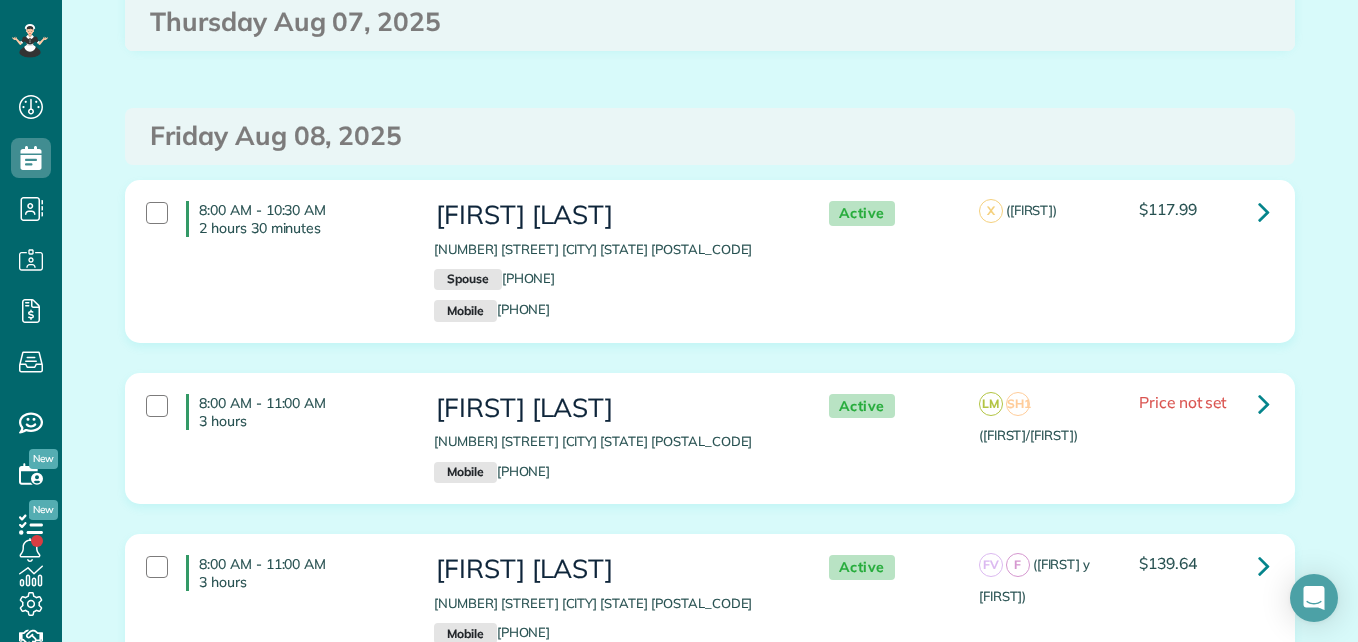 scroll, scrollTop: 6597, scrollLeft: 0, axis: vertical 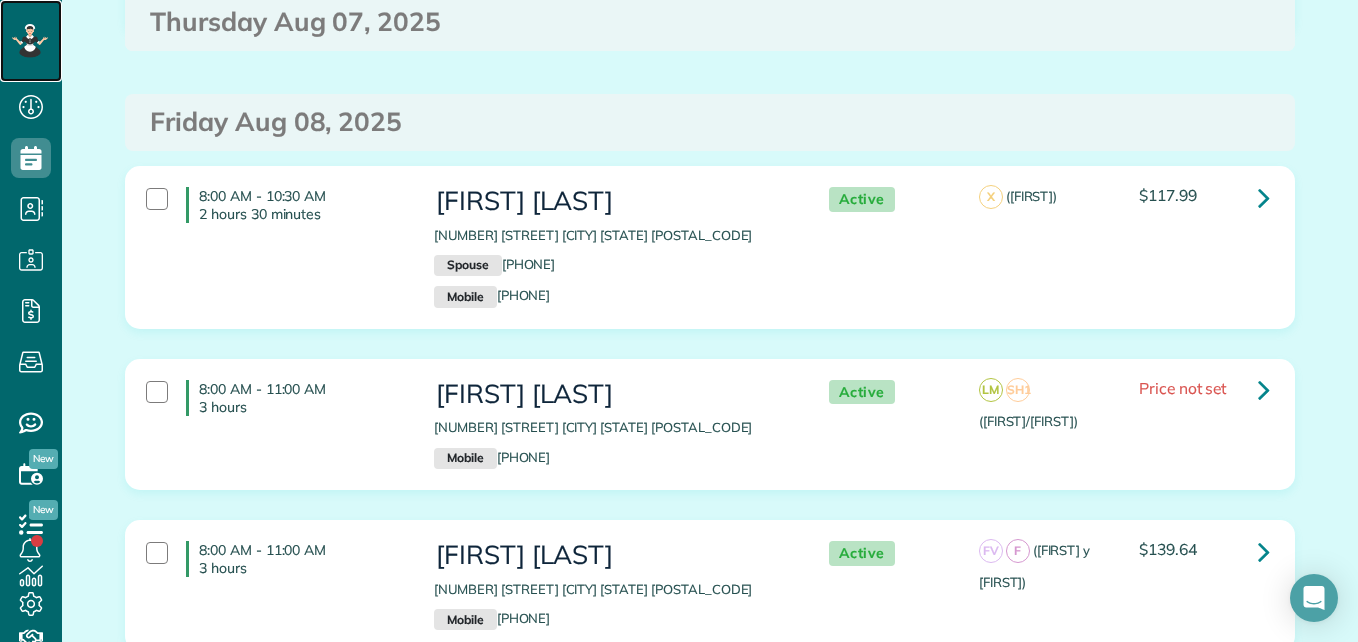 click at bounding box center [30, 41] 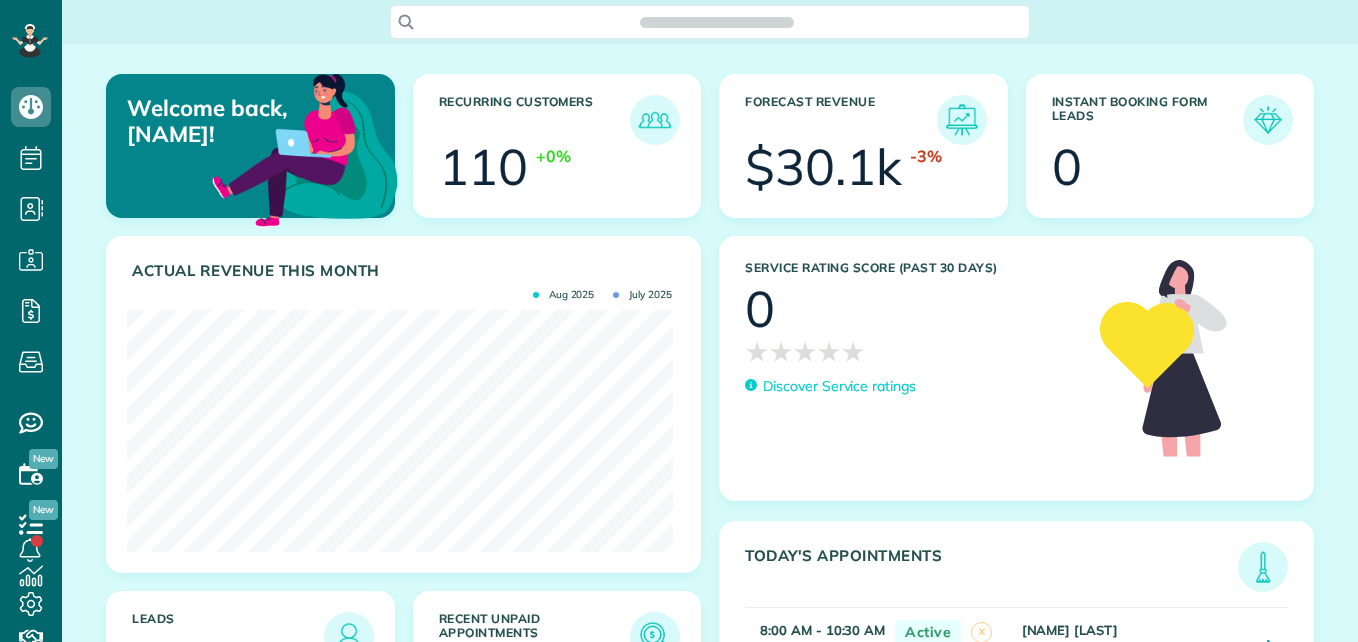 scroll, scrollTop: 0, scrollLeft: 0, axis: both 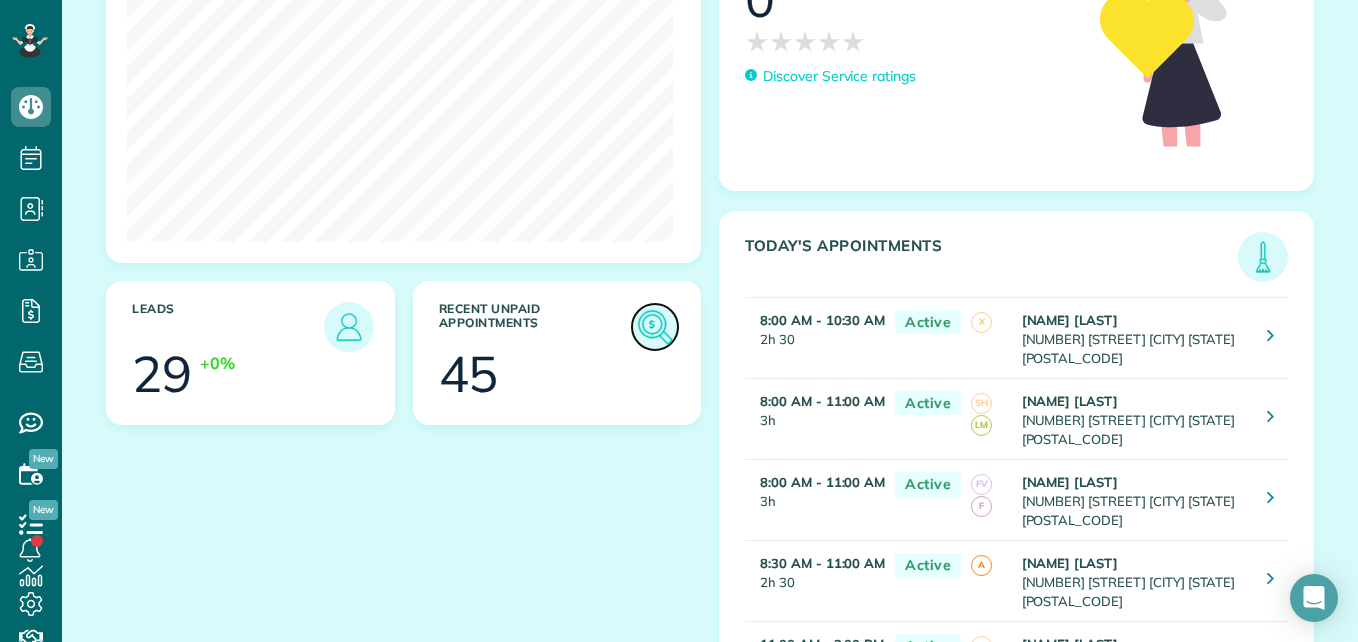 click at bounding box center (655, 327) 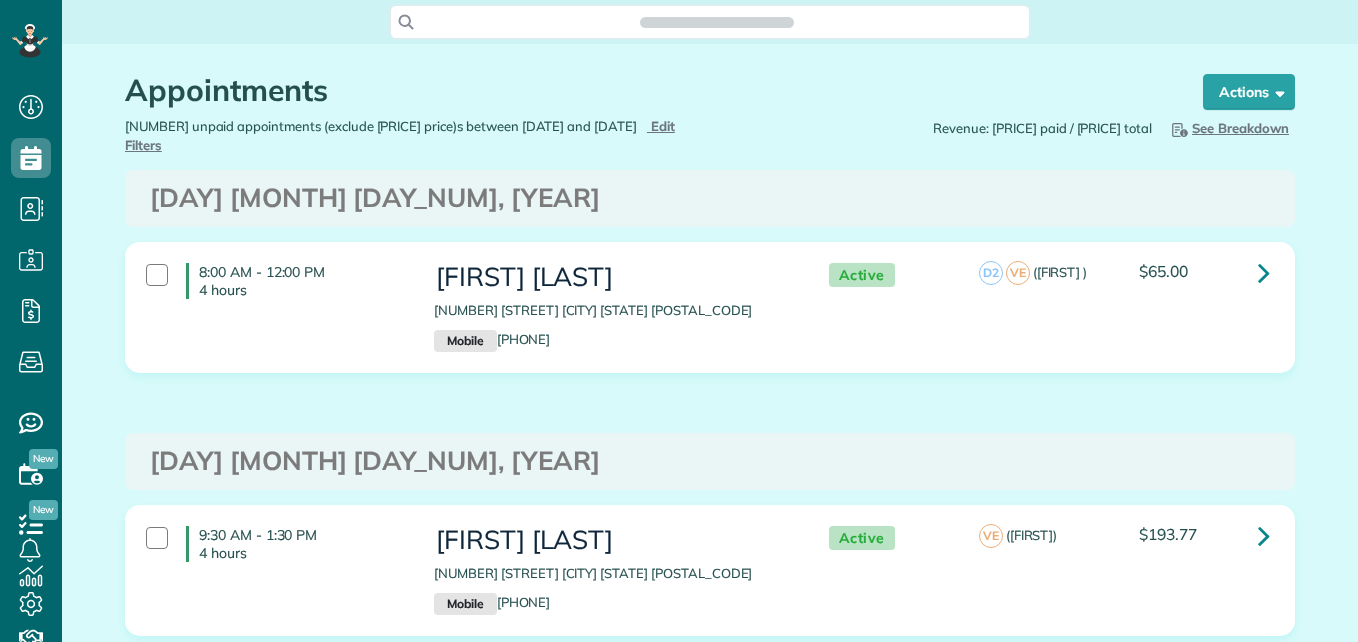 scroll, scrollTop: 0, scrollLeft: 0, axis: both 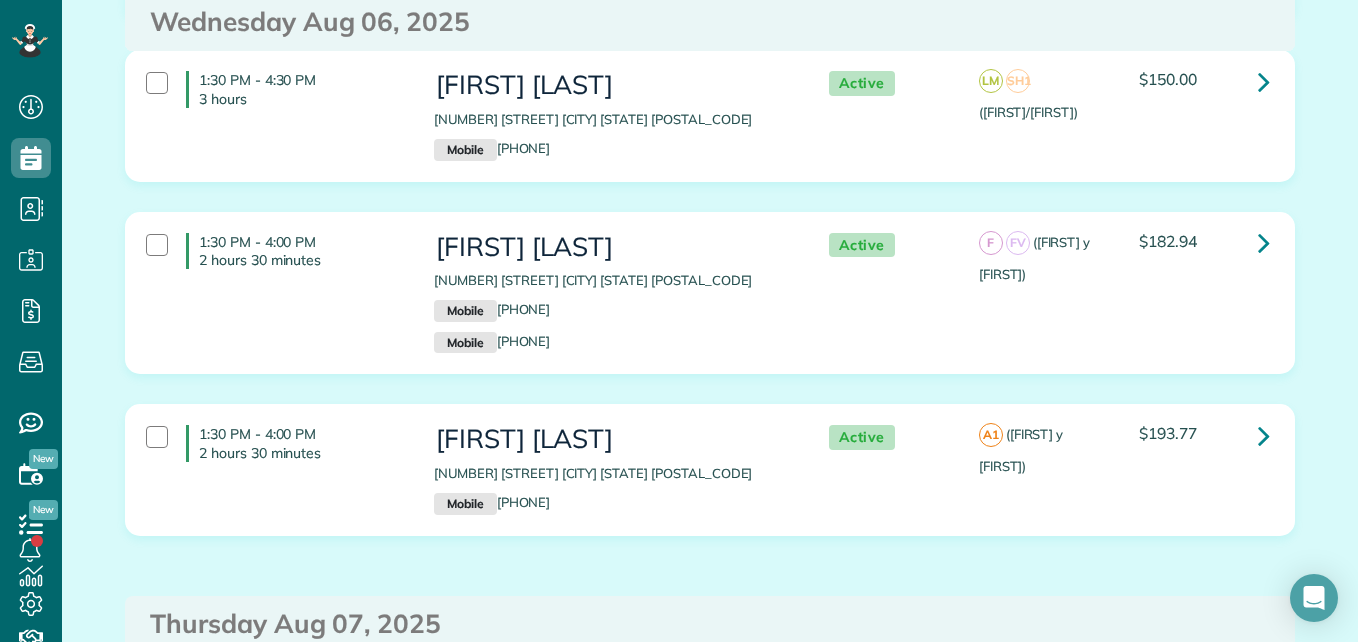 click on "1:30 PM -  4:00 PM
2 hours  30 minutes" at bounding box center [275, 251] 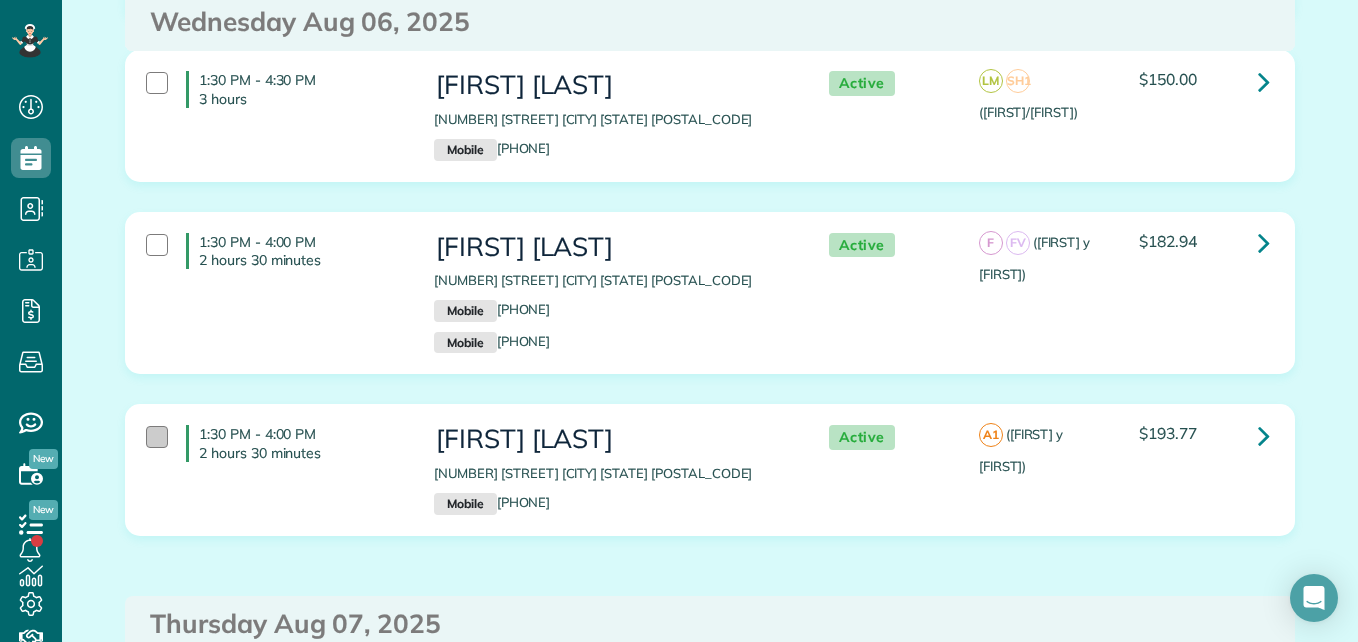 click at bounding box center (157, 437) 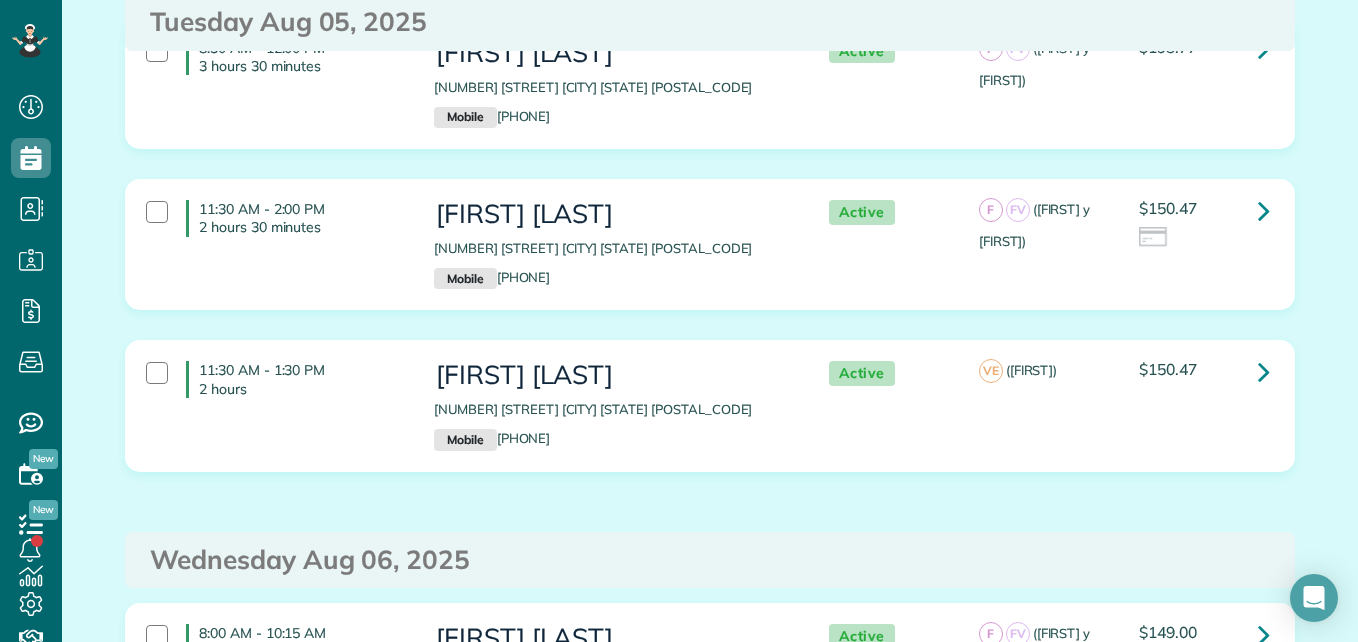 scroll, scrollTop: 8903, scrollLeft: 0, axis: vertical 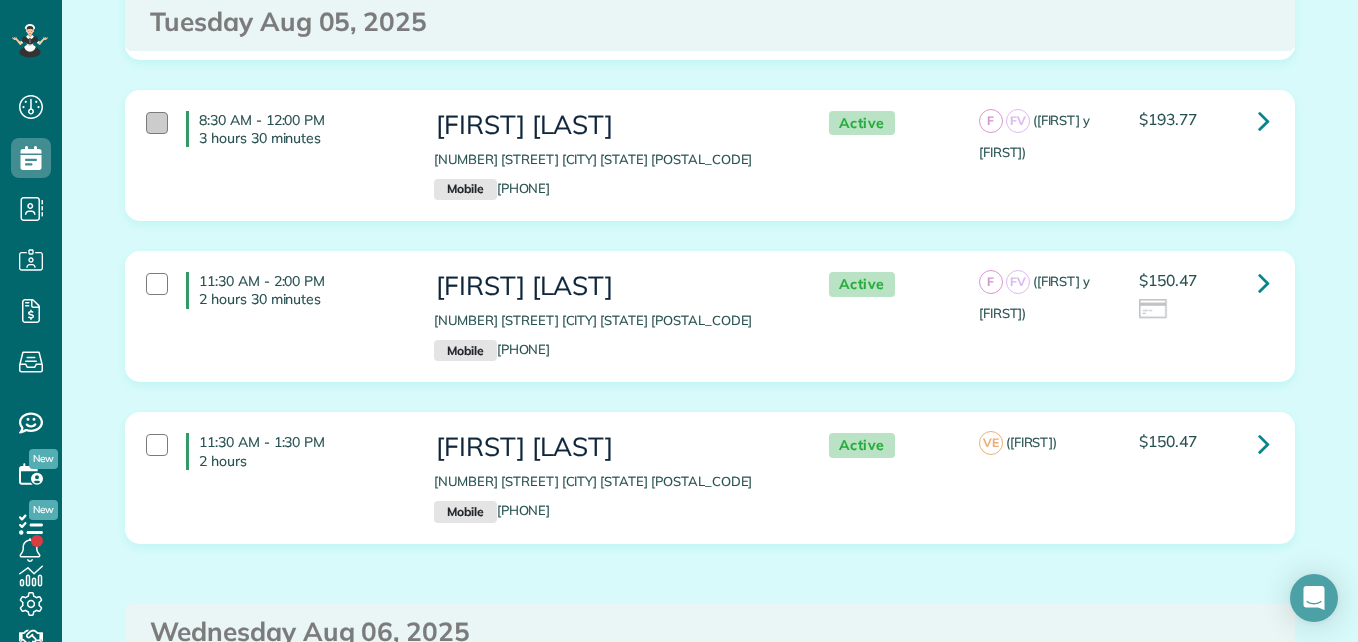 click at bounding box center (157, 123) 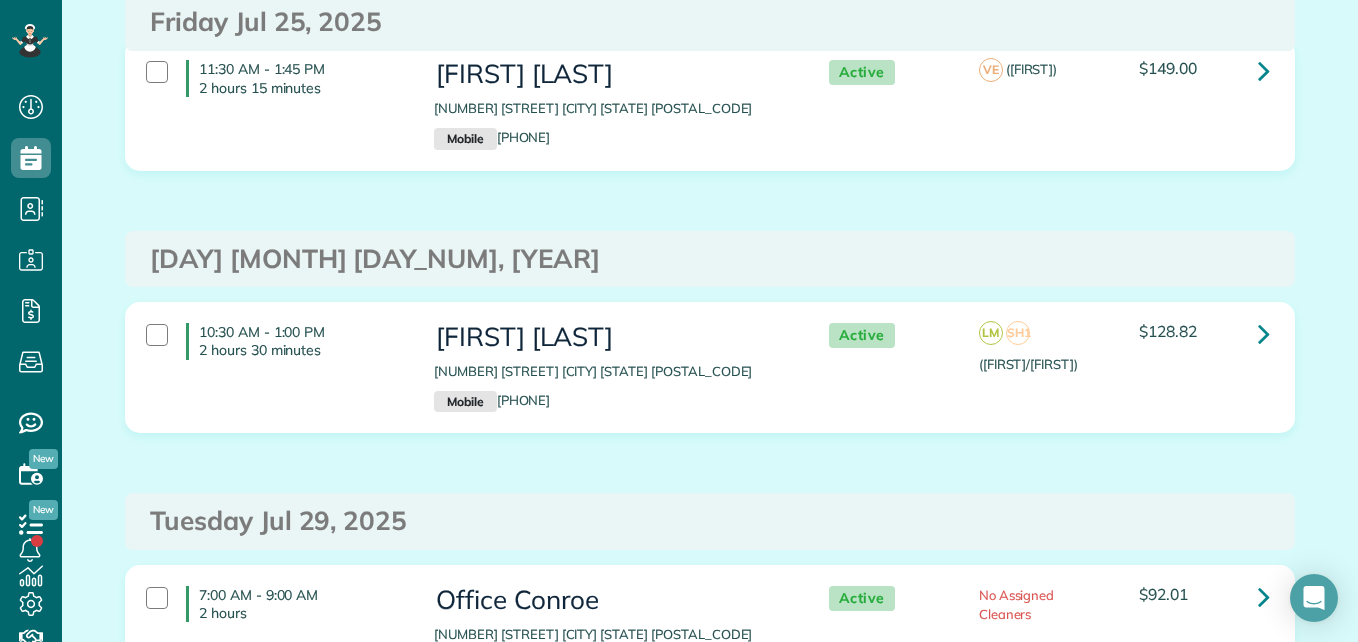 scroll, scrollTop: 7035, scrollLeft: 0, axis: vertical 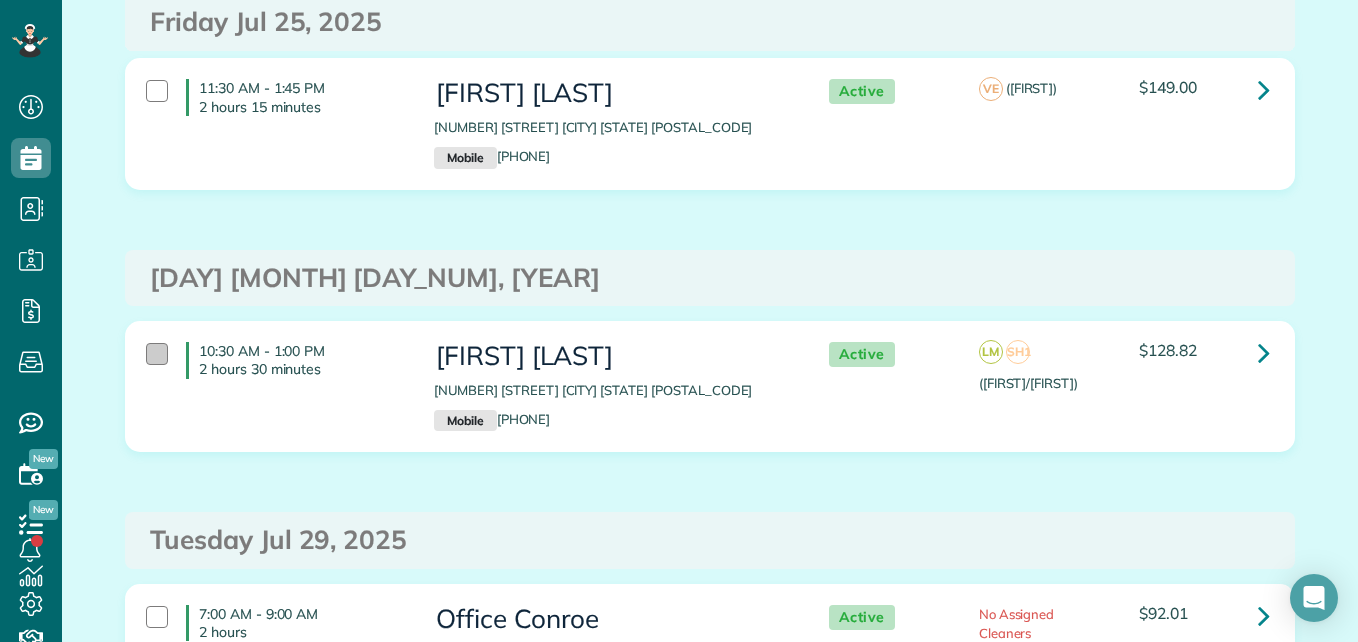 click at bounding box center [157, 354] 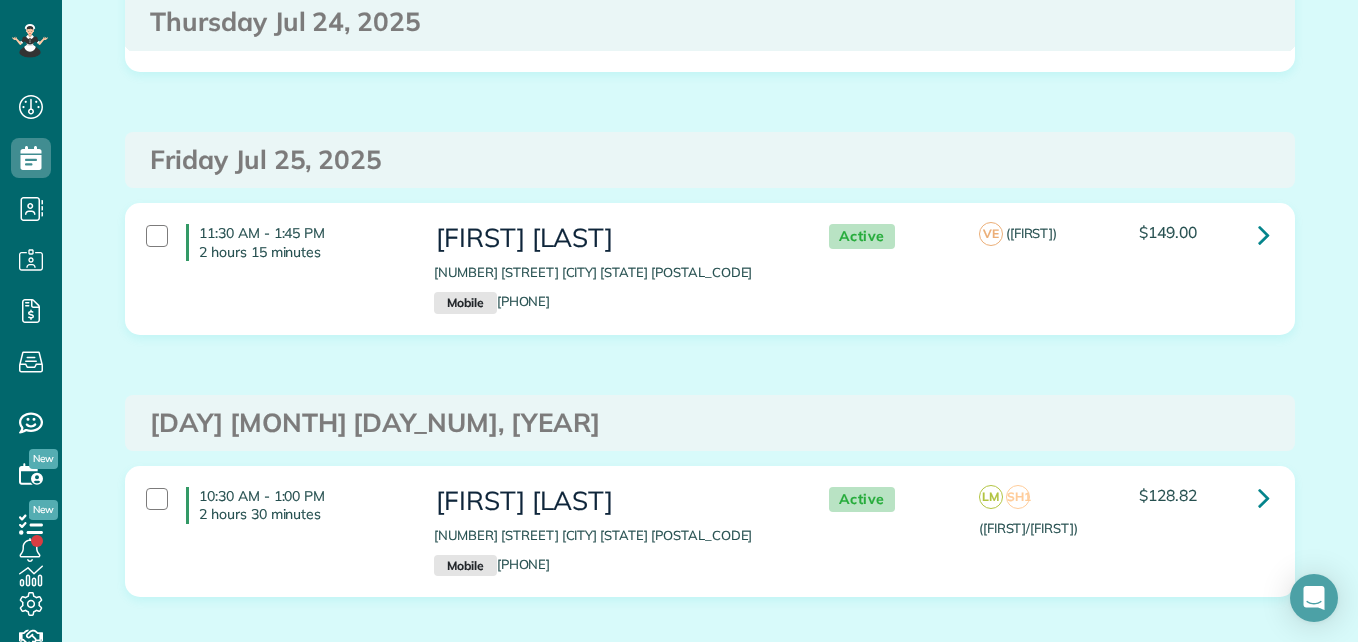 scroll, scrollTop: 6781, scrollLeft: 0, axis: vertical 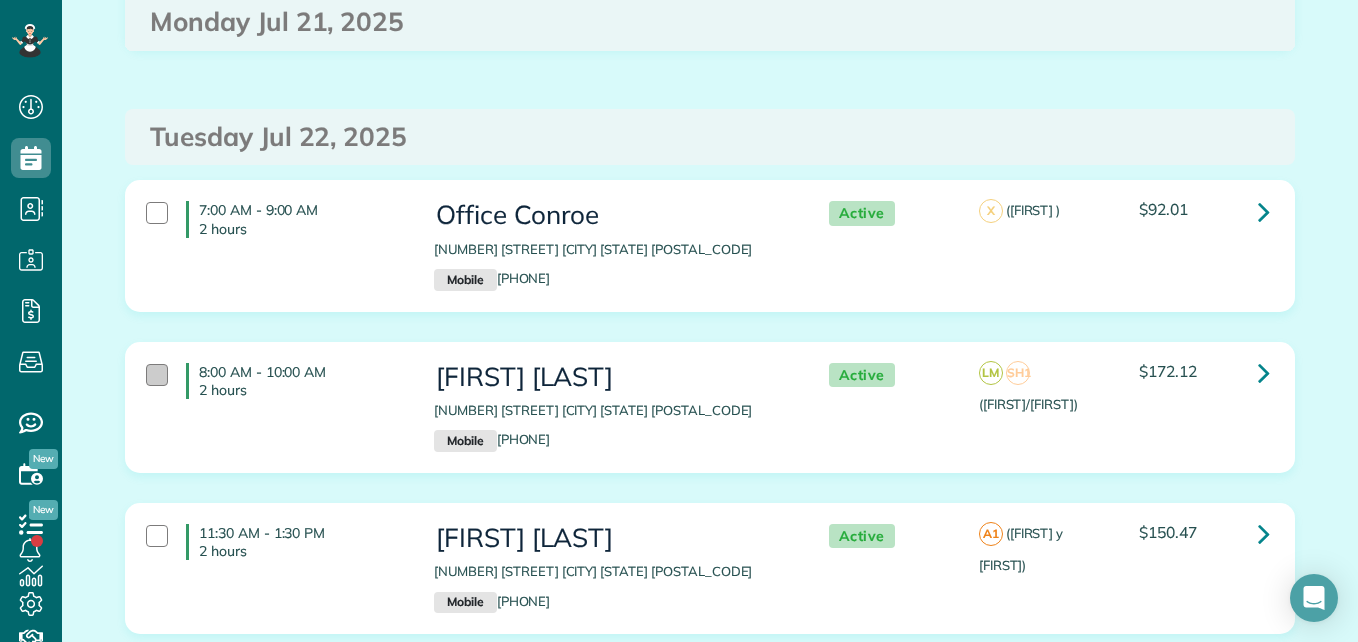 click at bounding box center (157, 375) 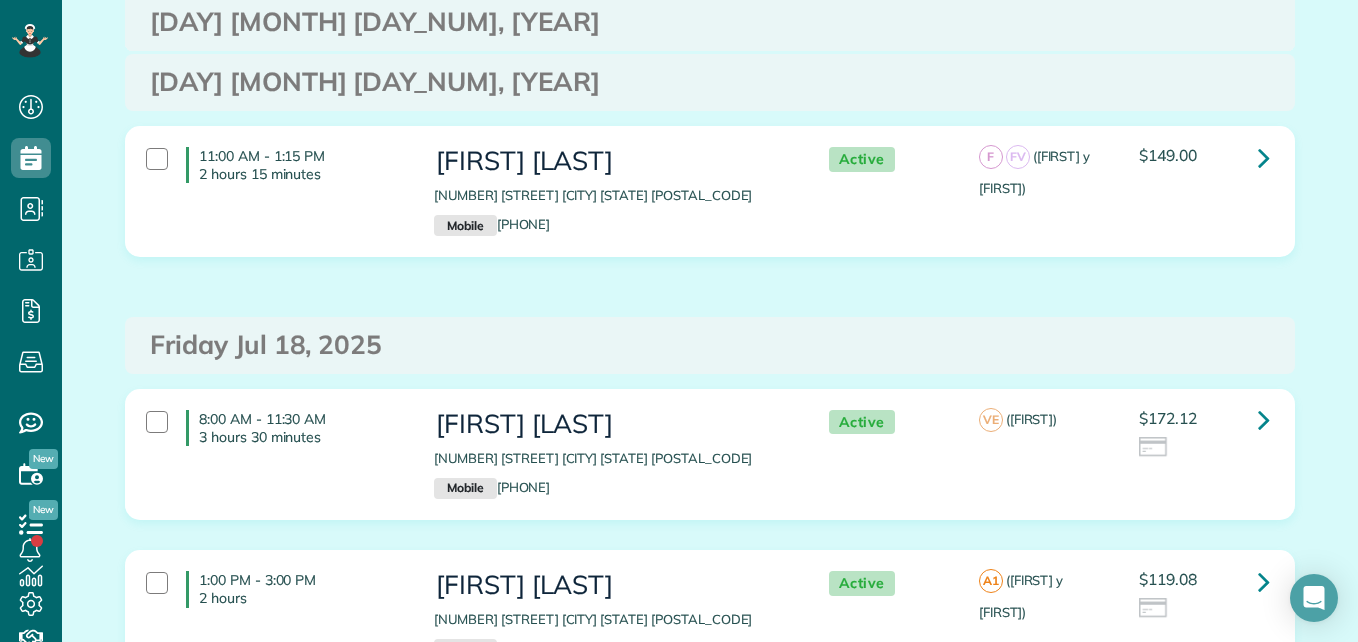 scroll, scrollTop: 4406, scrollLeft: 0, axis: vertical 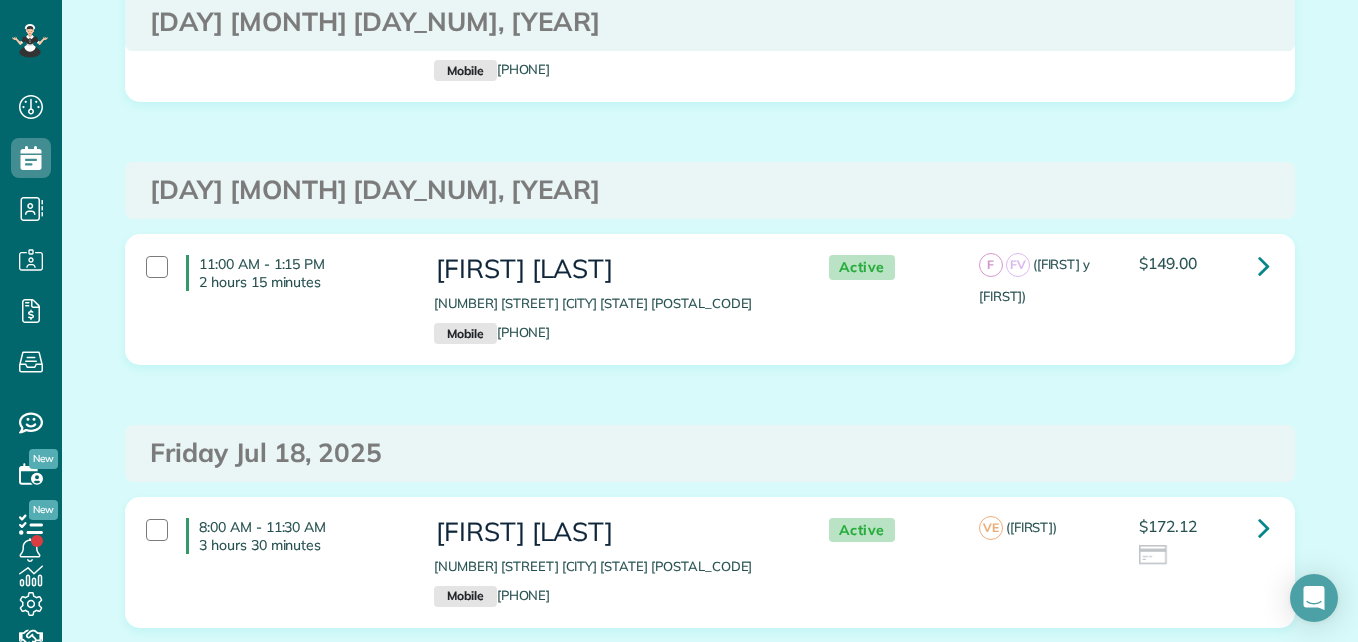 click on "11:00 AM -  1:15 PM
2 hours  15 minutes" at bounding box center [275, 273] 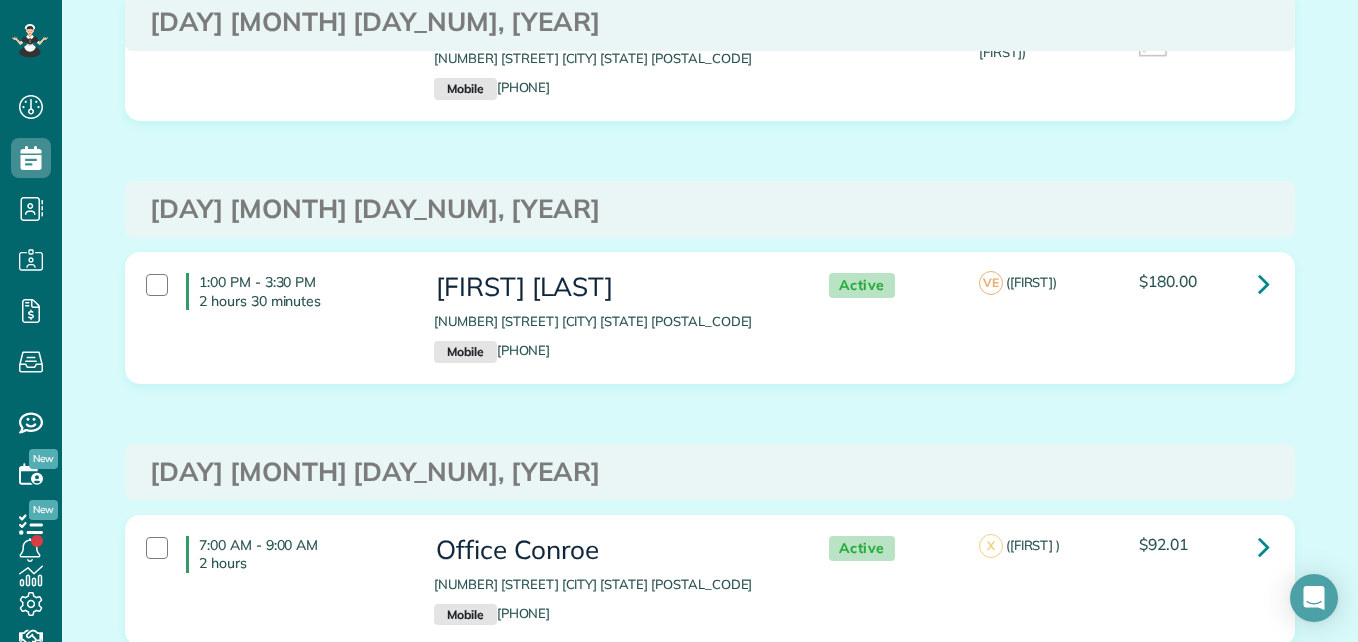 scroll, scrollTop: 3844, scrollLeft: 0, axis: vertical 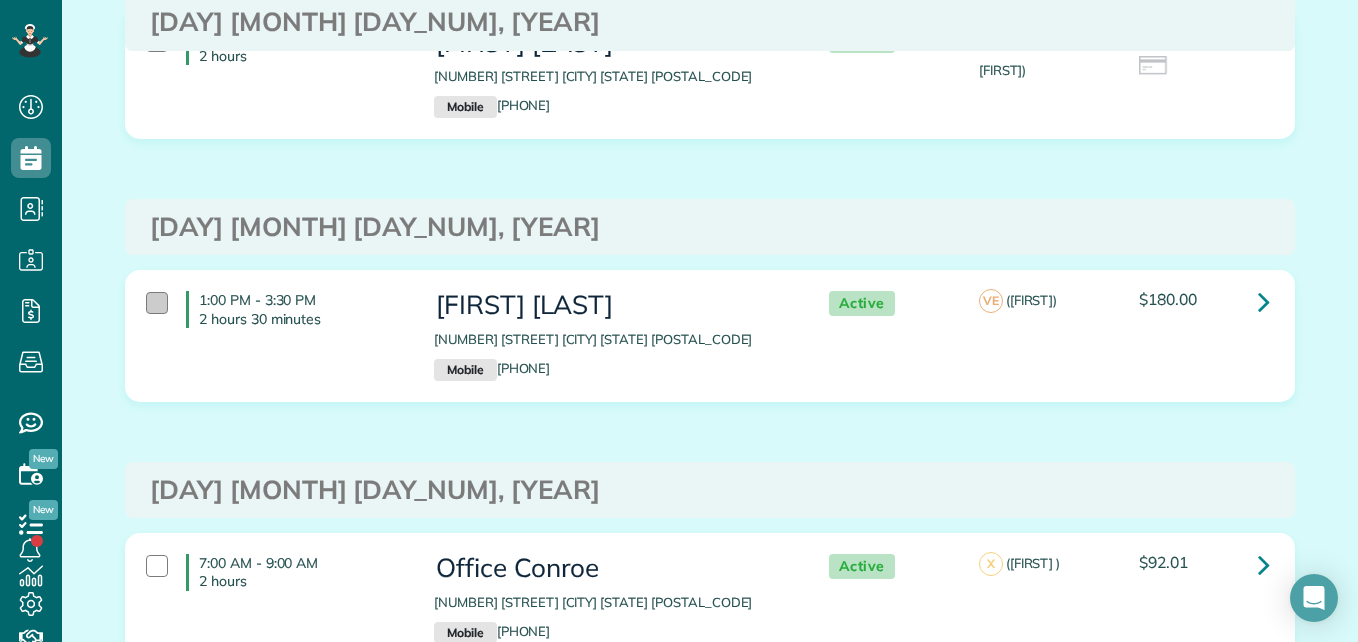 click at bounding box center [157, 303] 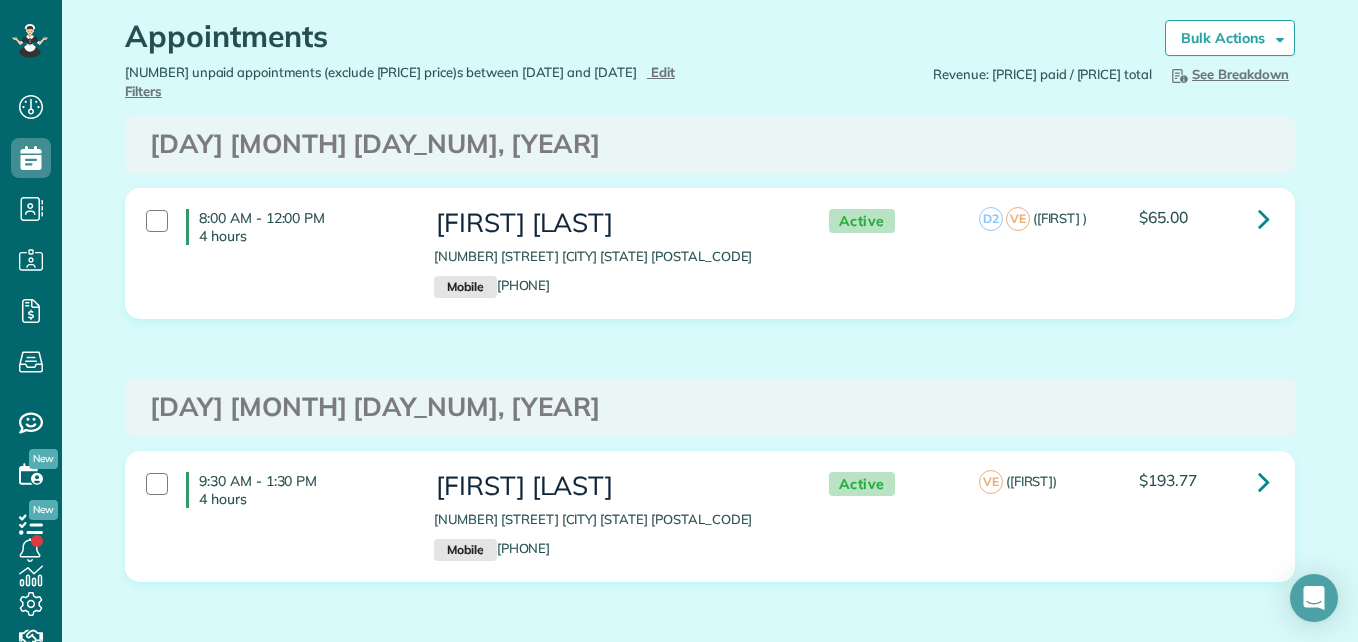 scroll, scrollTop: 0, scrollLeft: 0, axis: both 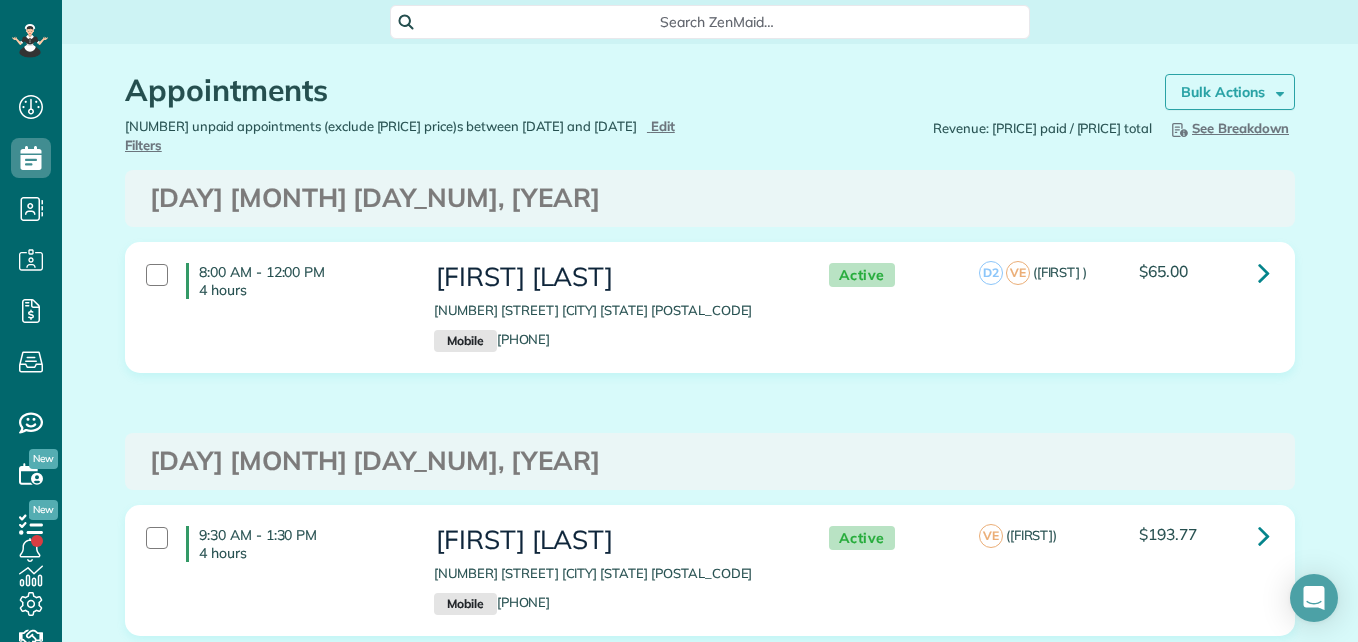click on "Bulk Actions" at bounding box center [1223, 92] 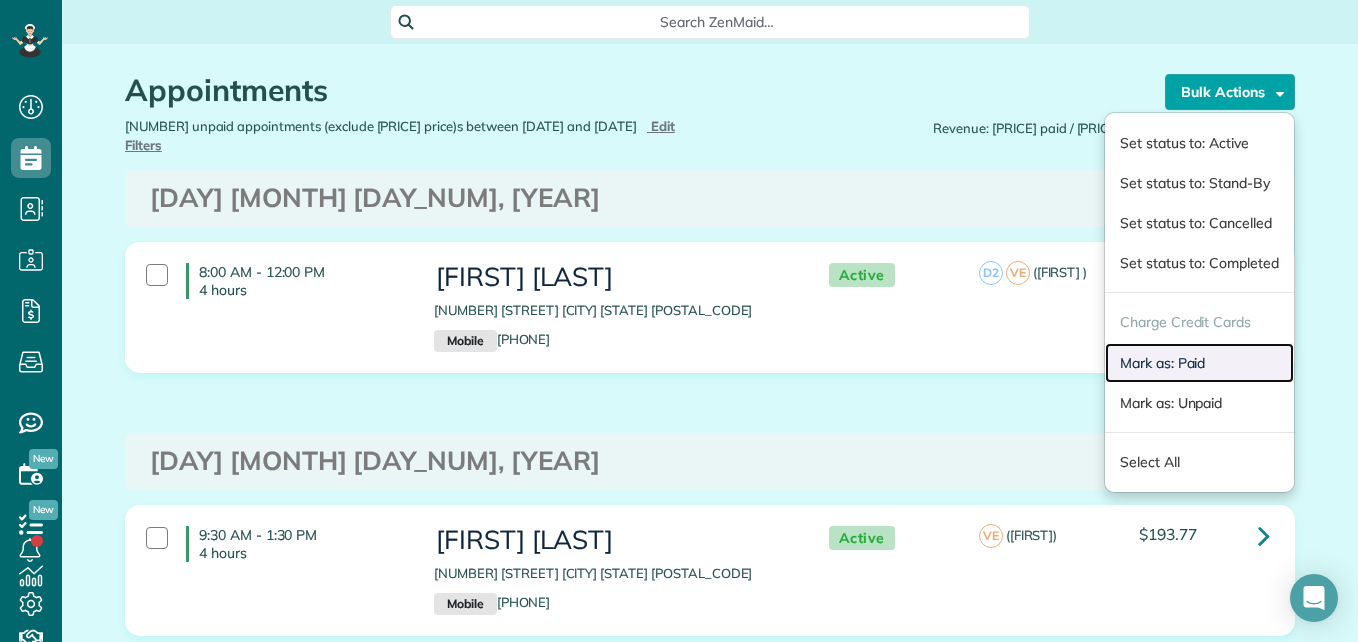 click on "Mark as: Paid" at bounding box center [1199, 363] 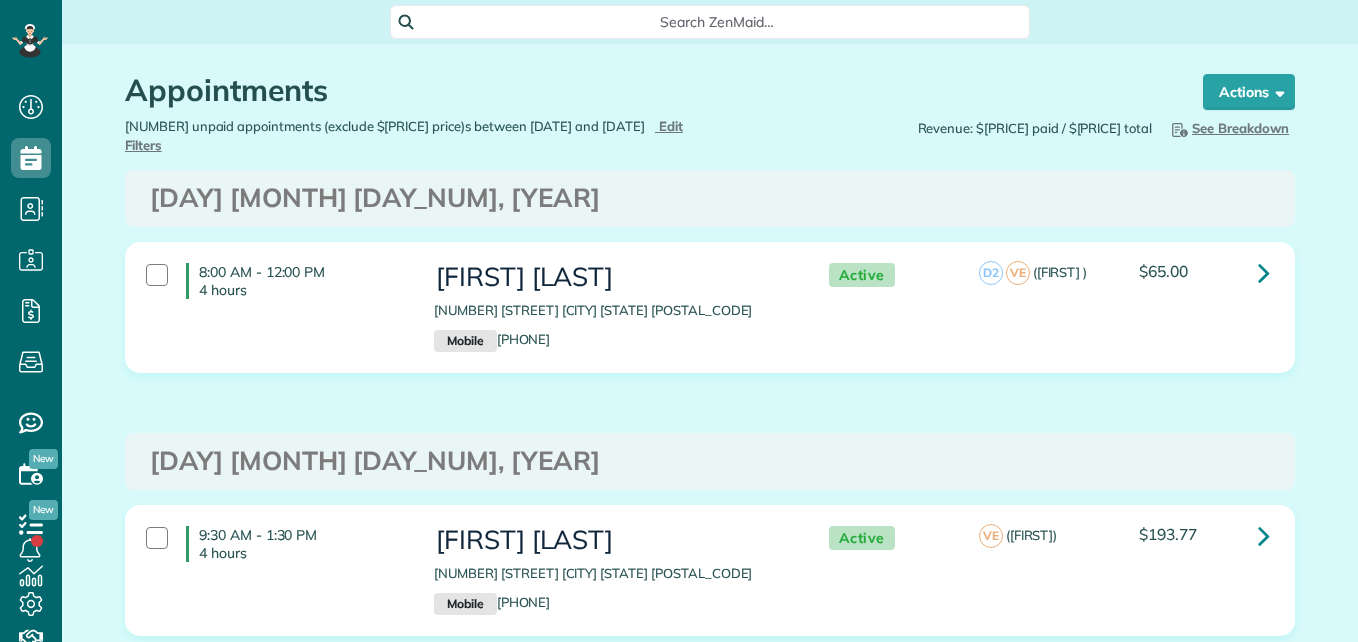 scroll, scrollTop: 0, scrollLeft: 0, axis: both 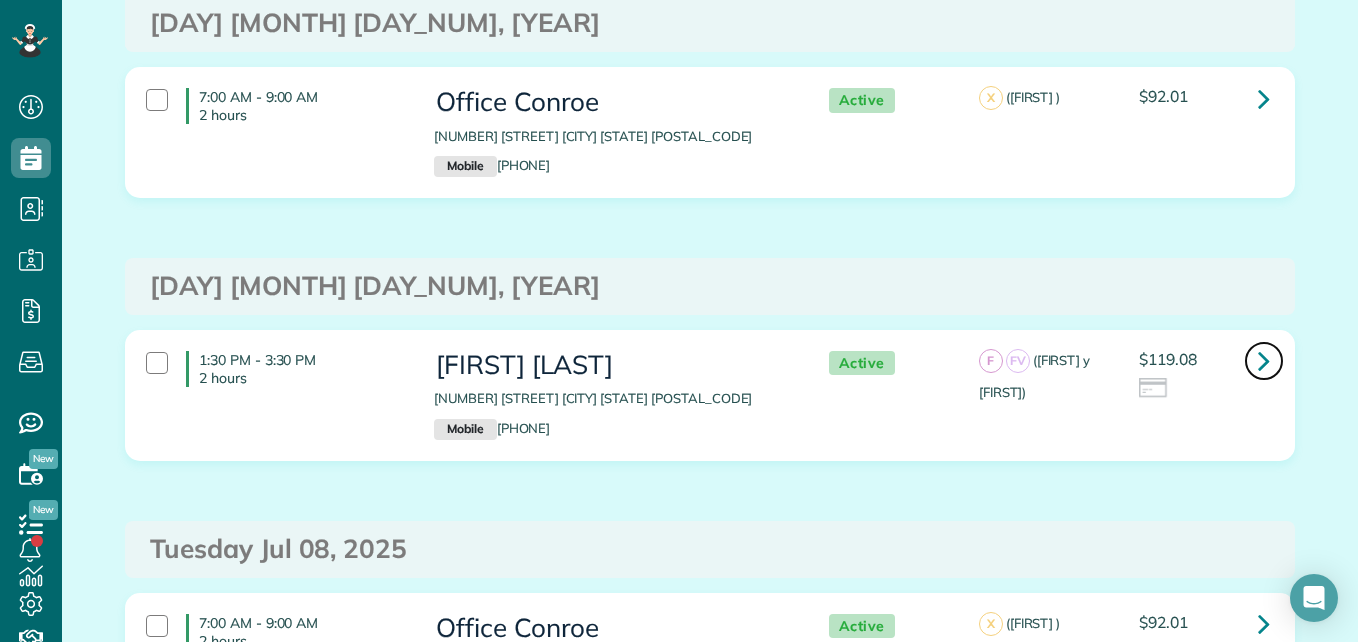 click at bounding box center (1264, 360) 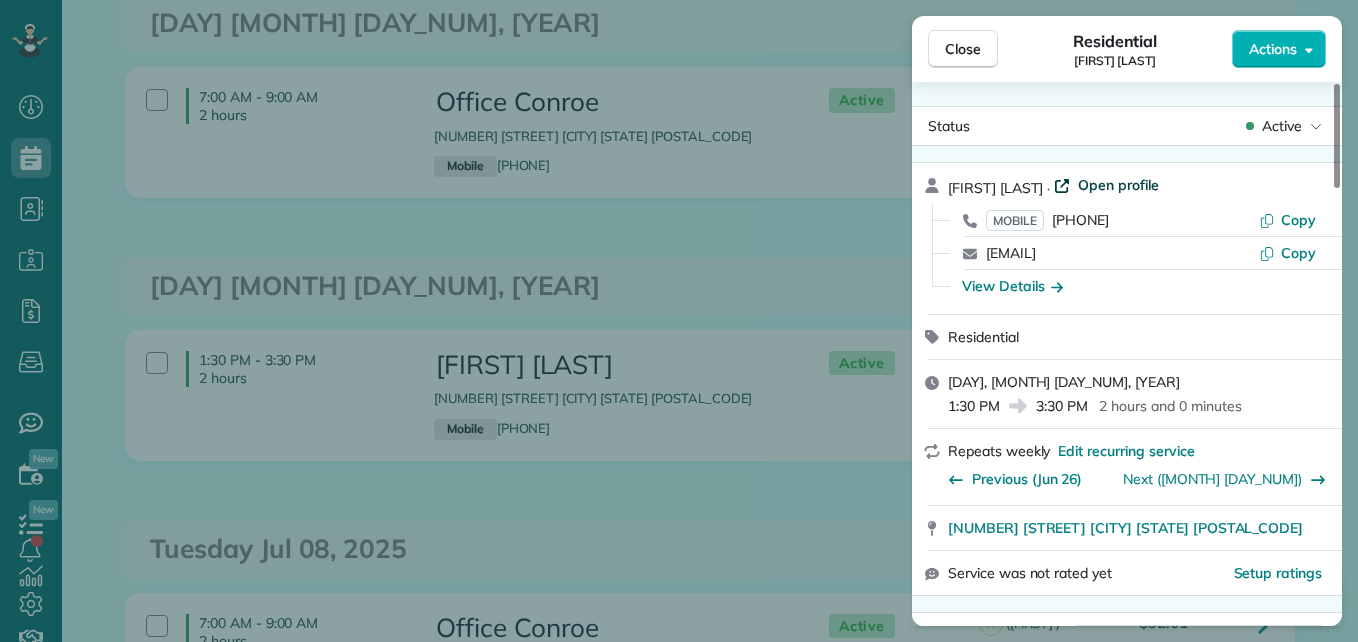 click on "Open profile" at bounding box center [1118, 185] 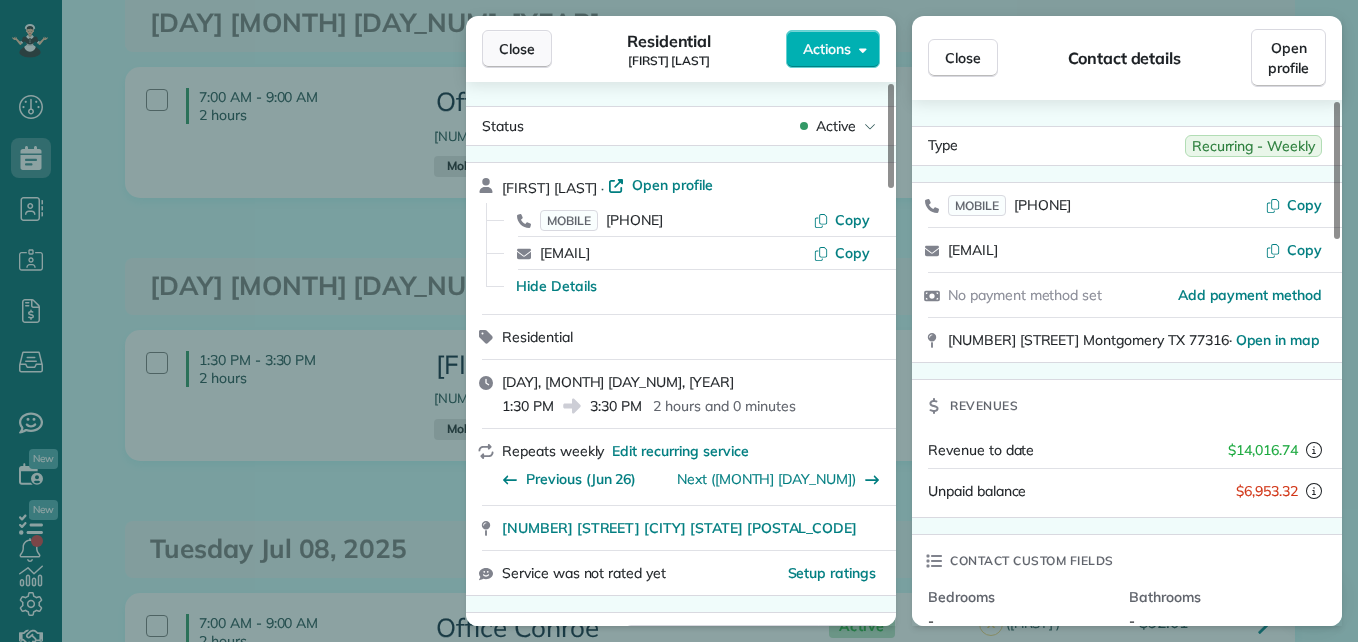 click on "Close" at bounding box center [517, 49] 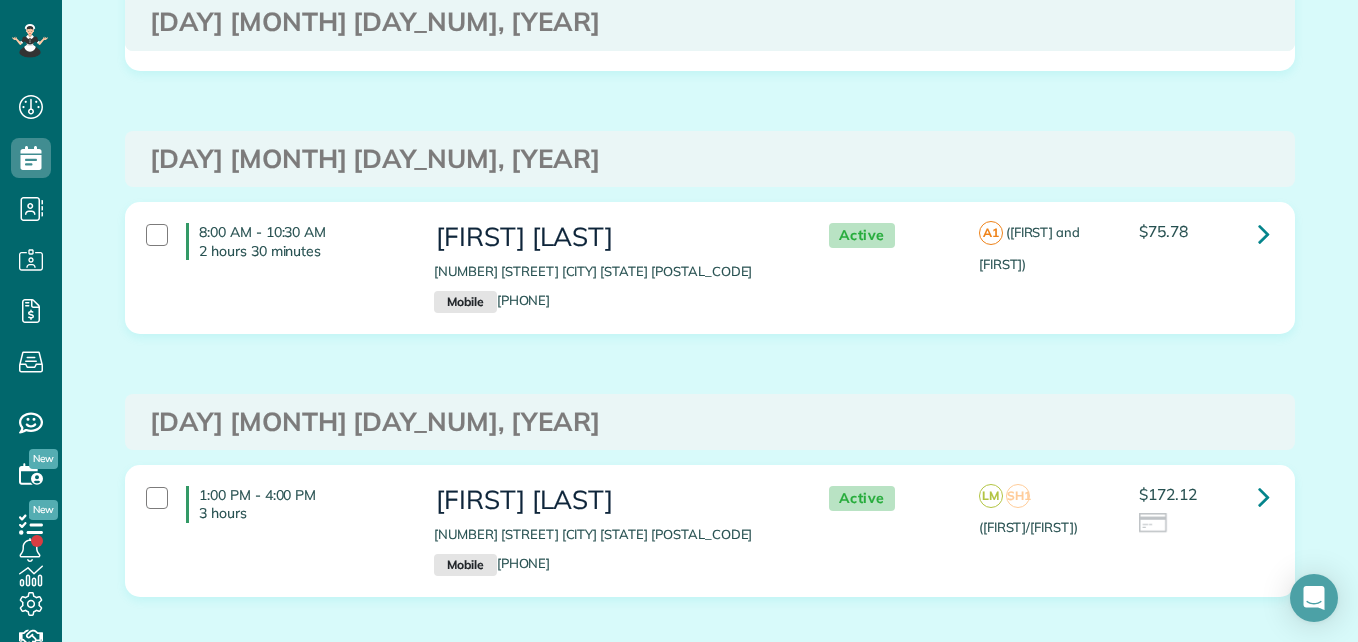 scroll, scrollTop: 0, scrollLeft: 0, axis: both 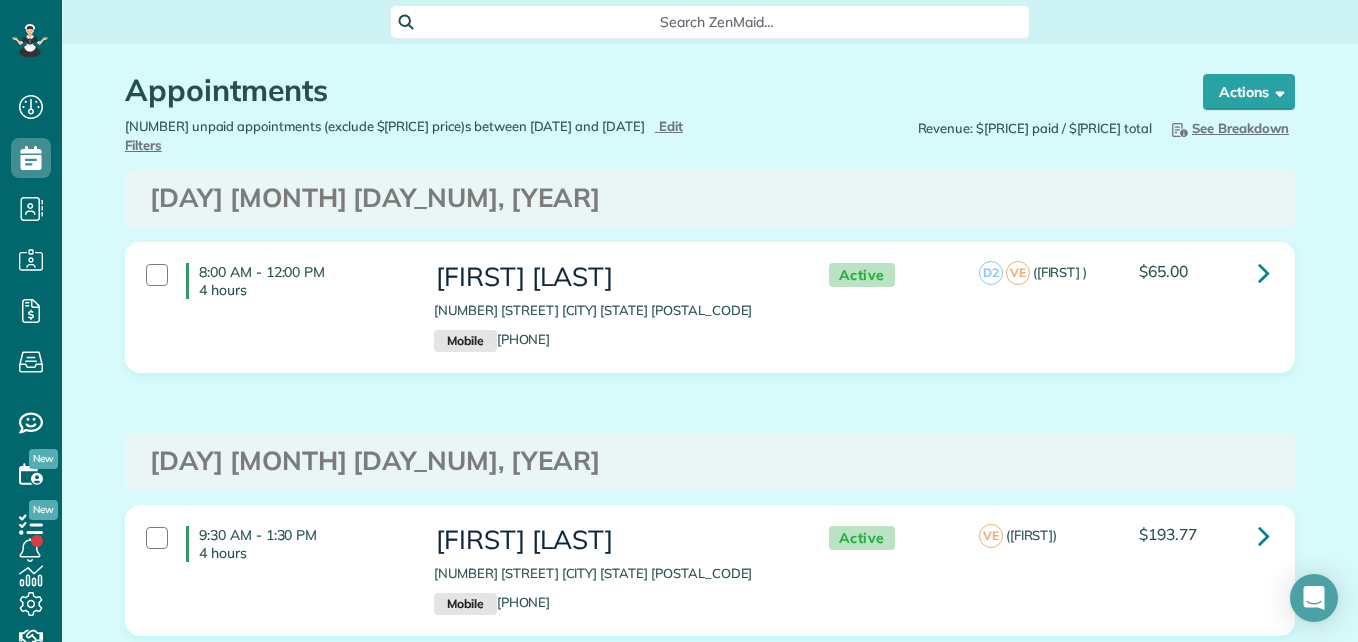 click on "Search ZenMaid…" at bounding box center [717, 22] 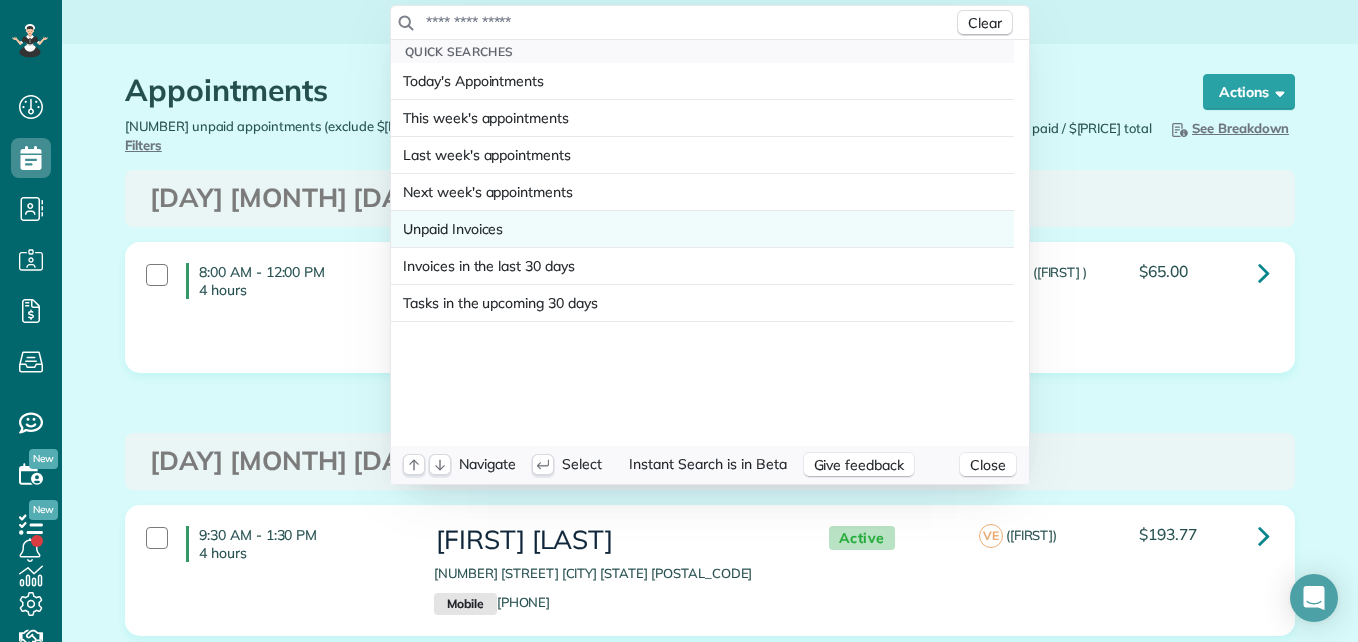click on "Unpaid Invoices" at bounding box center (453, 229) 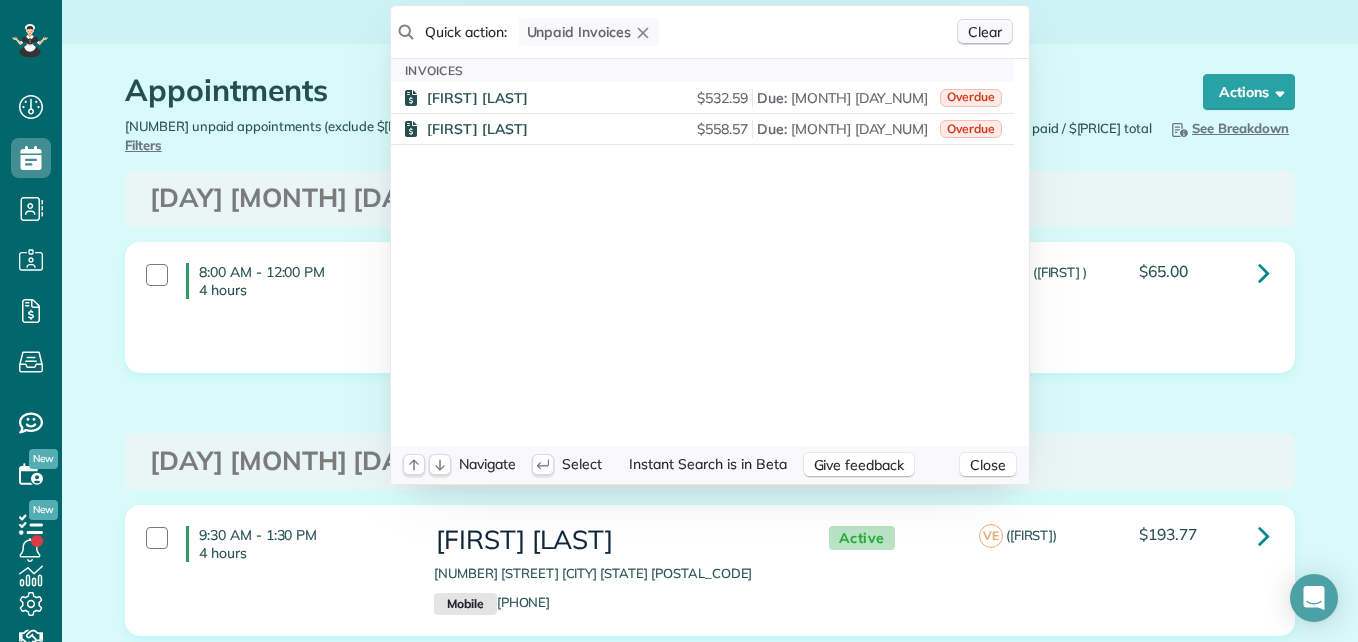 click on "Clear" at bounding box center [985, 32] 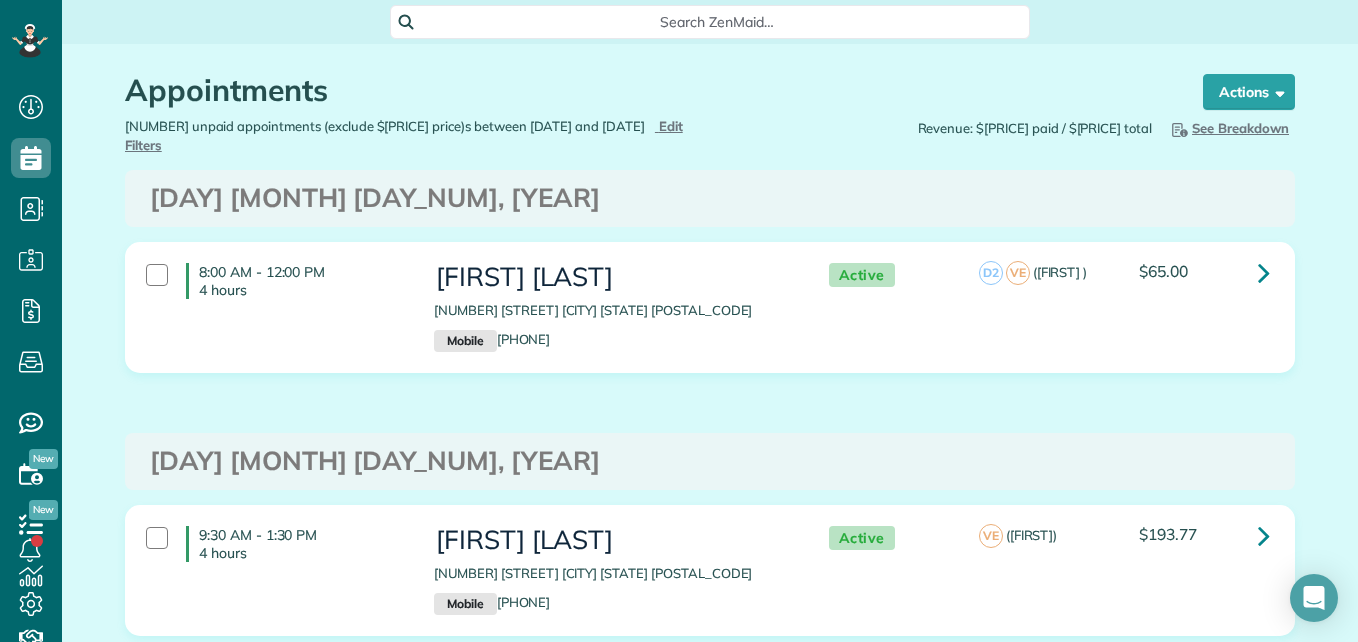 click on "Dashboard
Scheduling
Calendar View
List View
Dispatch View - Weekly scheduling (Beta)" at bounding box center [679, 321] 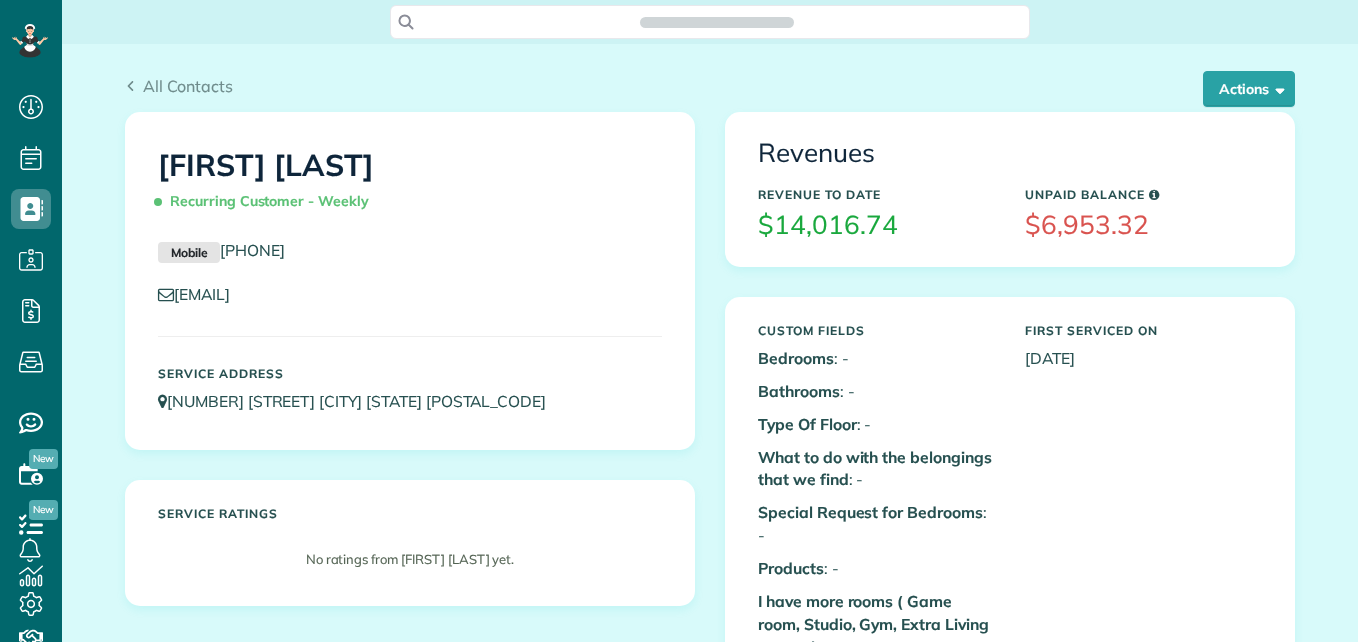 click on "Actions" at bounding box center [1249, 89] 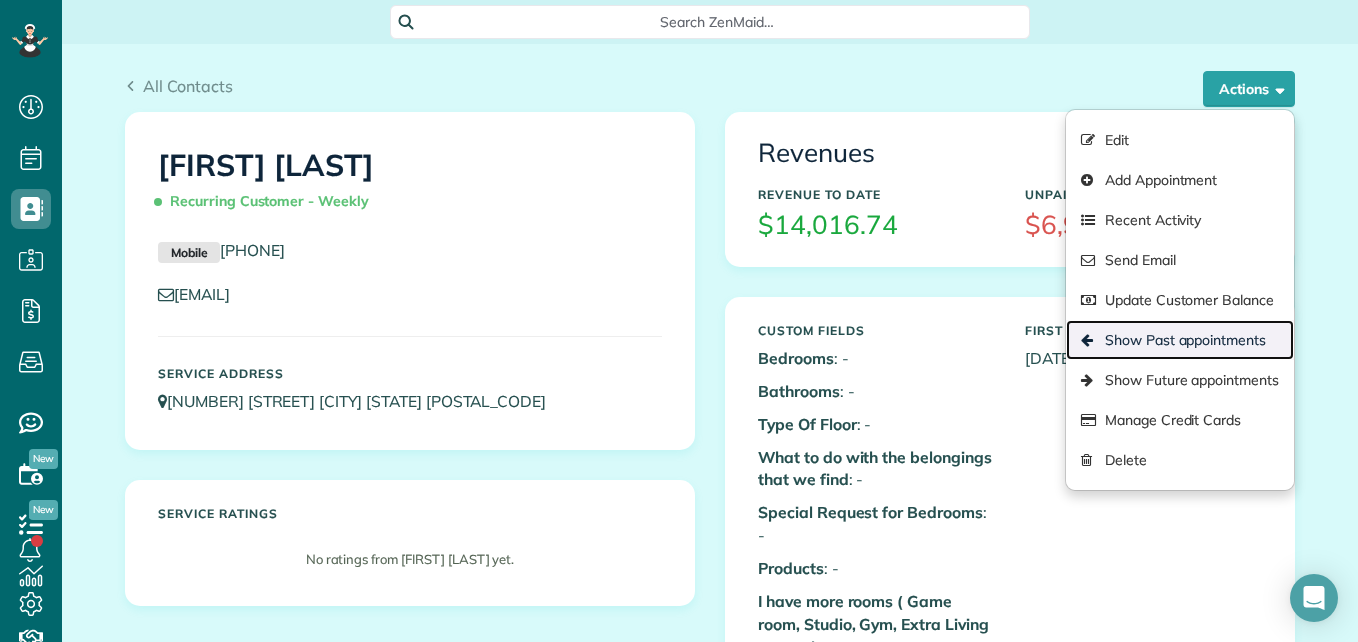 click on "Show Past appointments" at bounding box center (1180, 340) 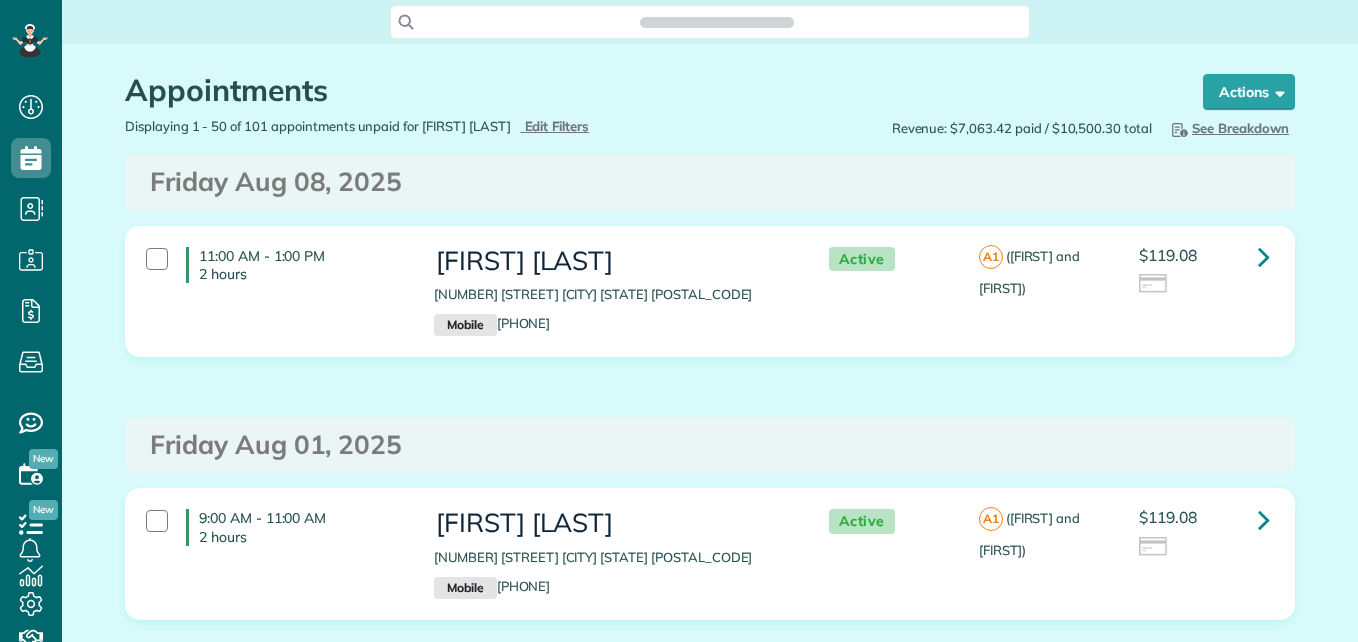 scroll, scrollTop: 0, scrollLeft: 0, axis: both 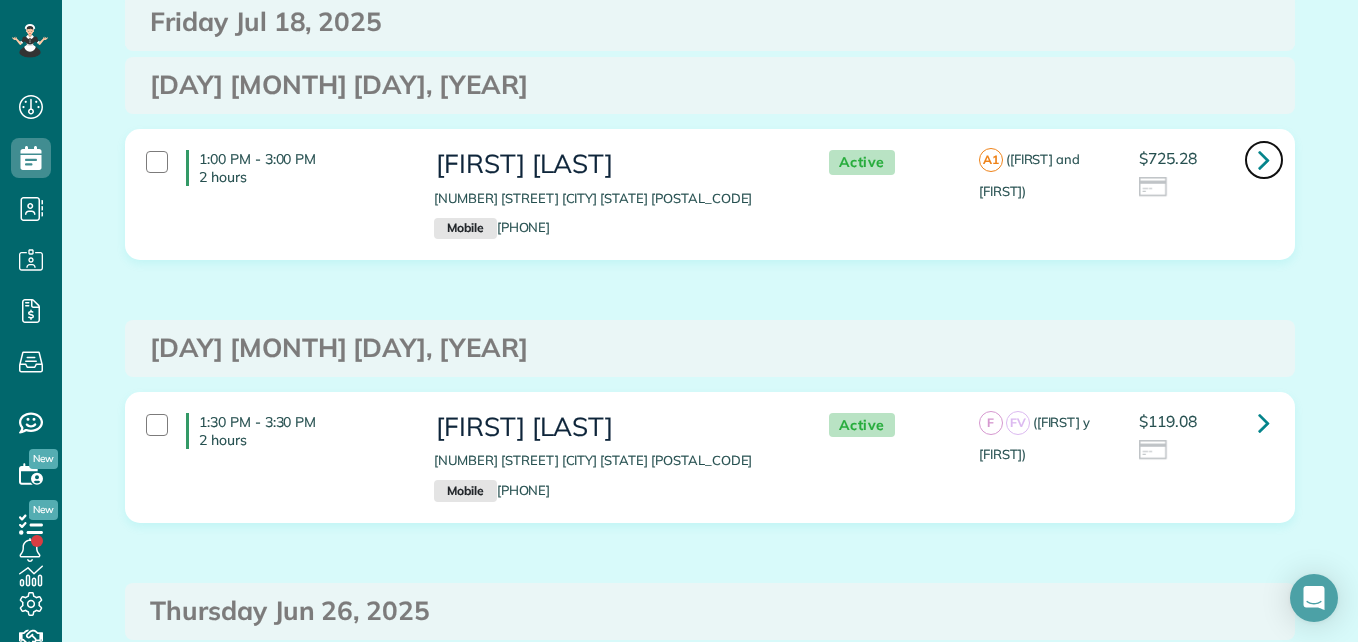 click at bounding box center (1264, 159) 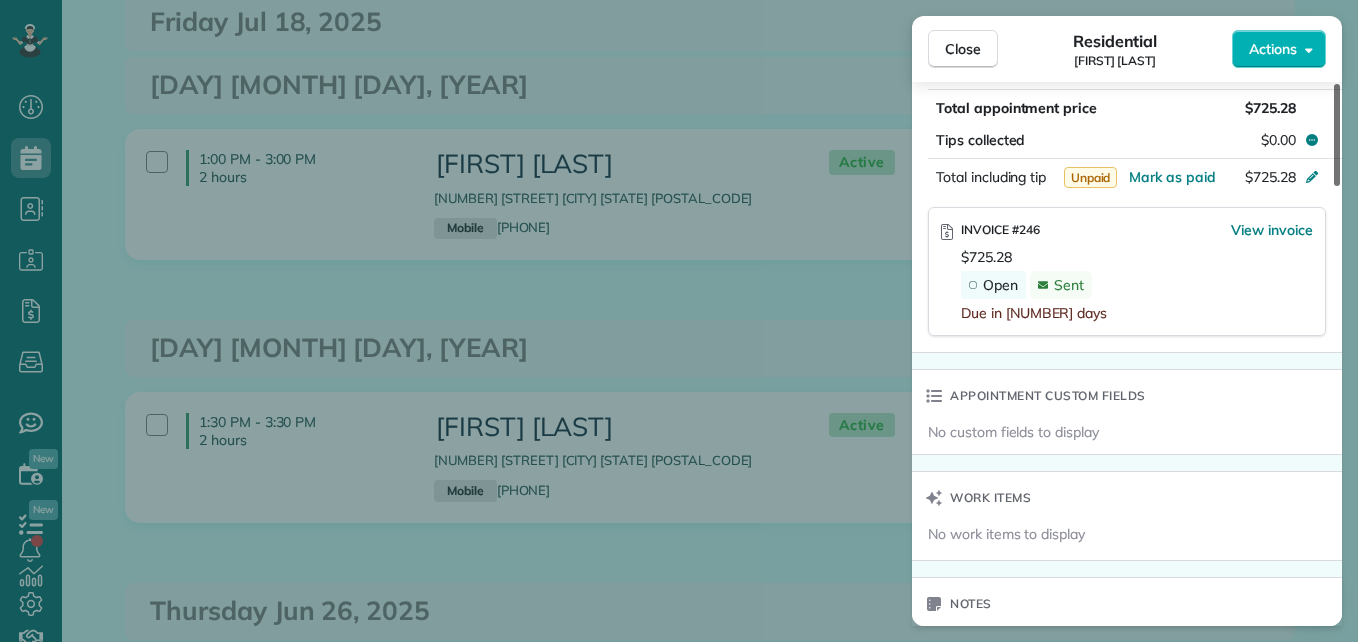 scroll, scrollTop: 1437, scrollLeft: 0, axis: vertical 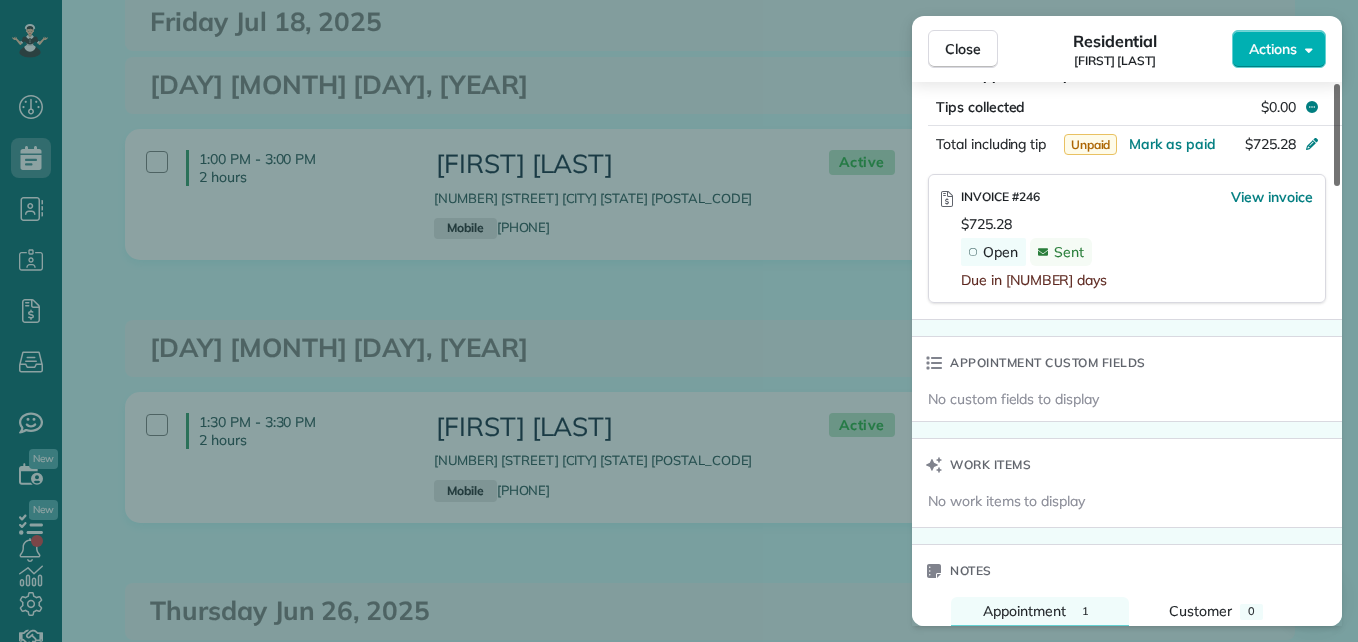 drag, startPoint x: 1331, startPoint y: 143, endPoint x: 1325, endPoint y: 412, distance: 269.0669 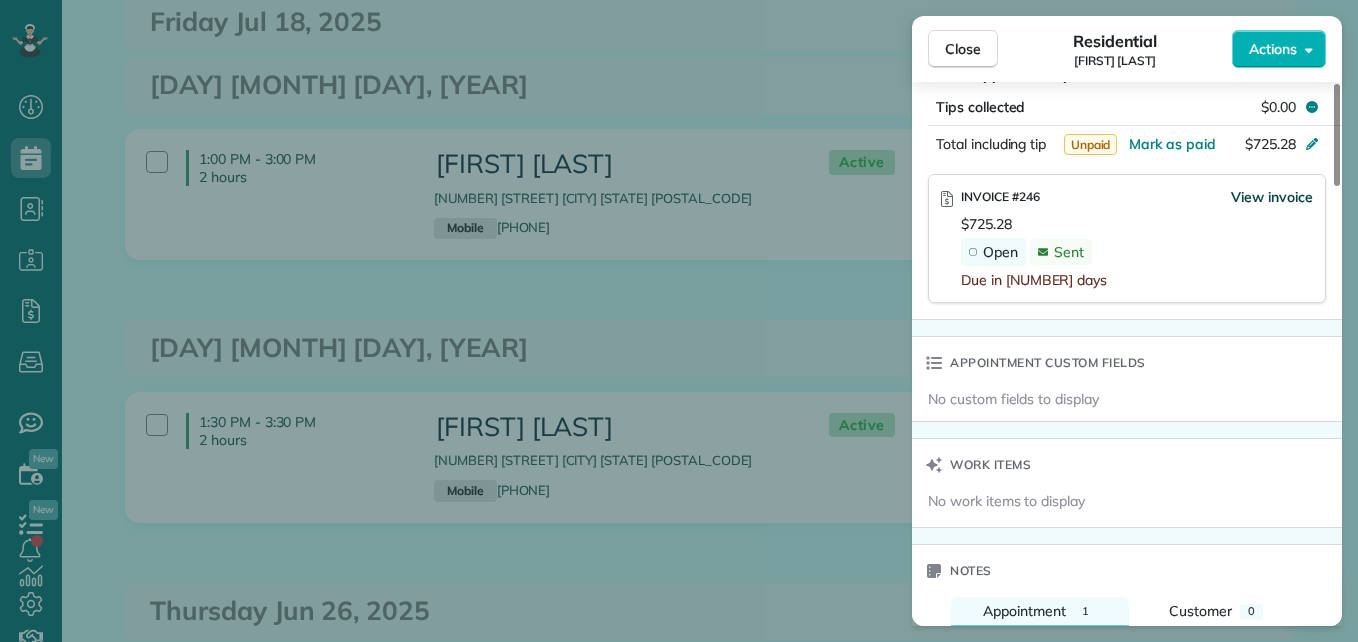 click on "View invoice" at bounding box center (1272, 197) 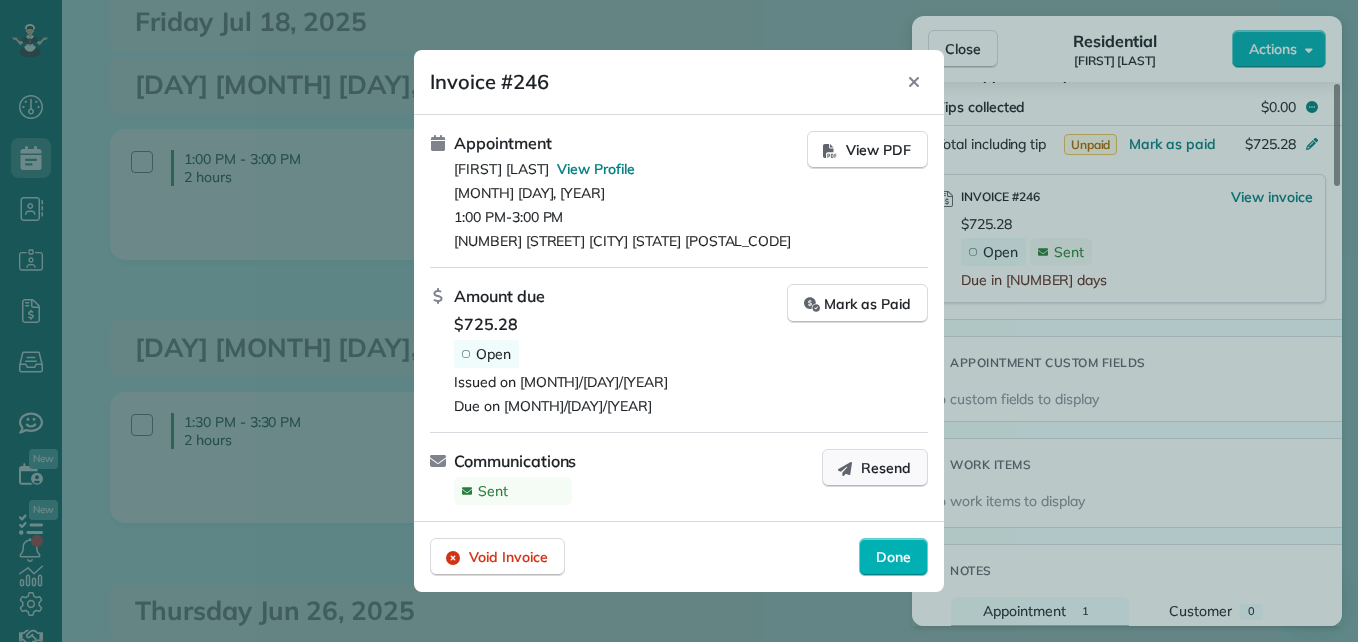 click on "Resend" at bounding box center (875, 468) 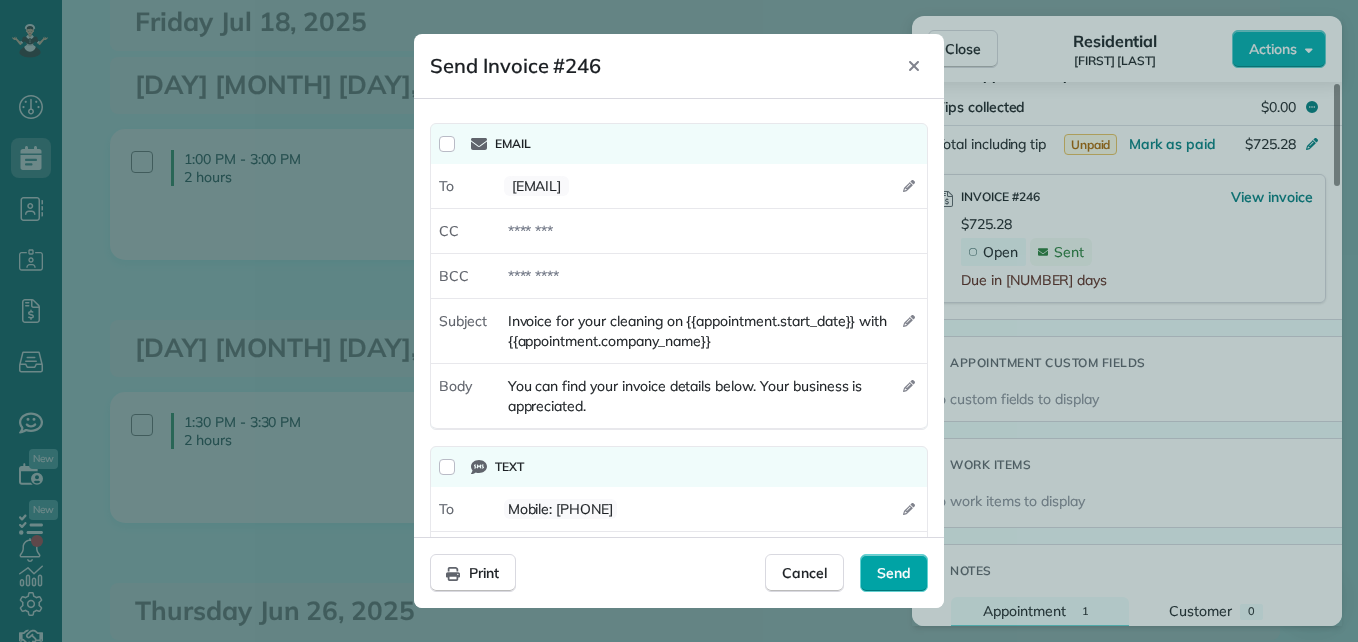 click on "Send" at bounding box center (894, 573) 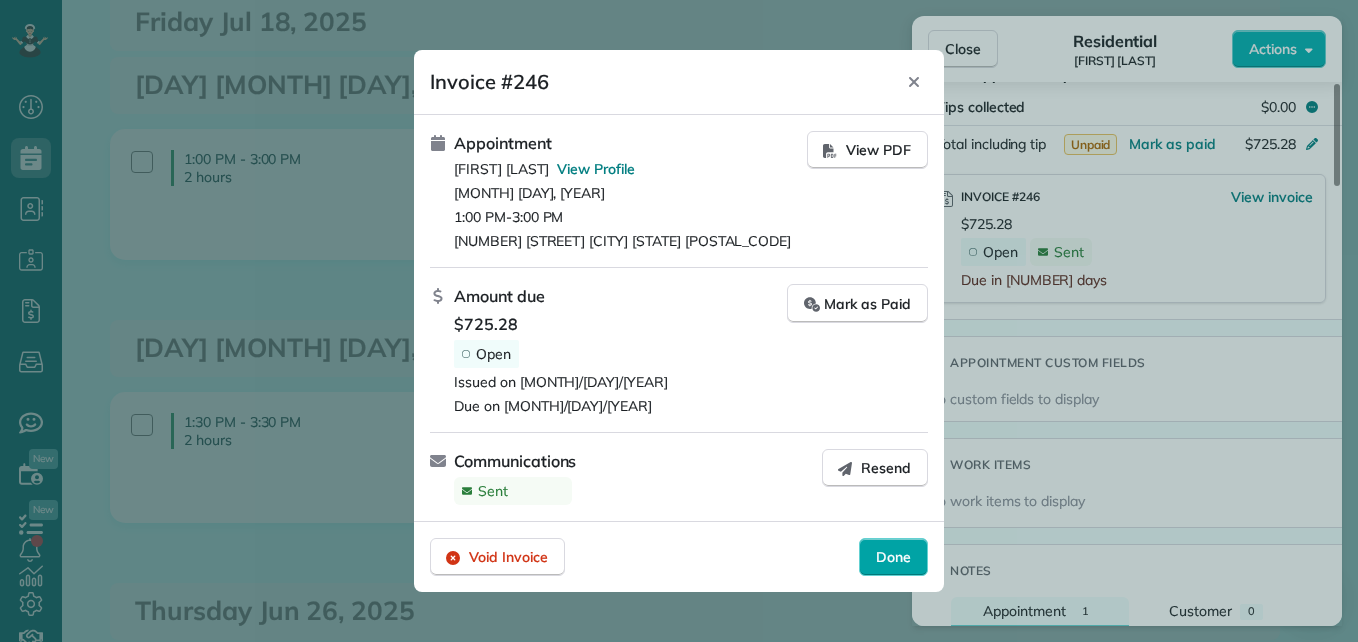 click on "Done" at bounding box center [893, 557] 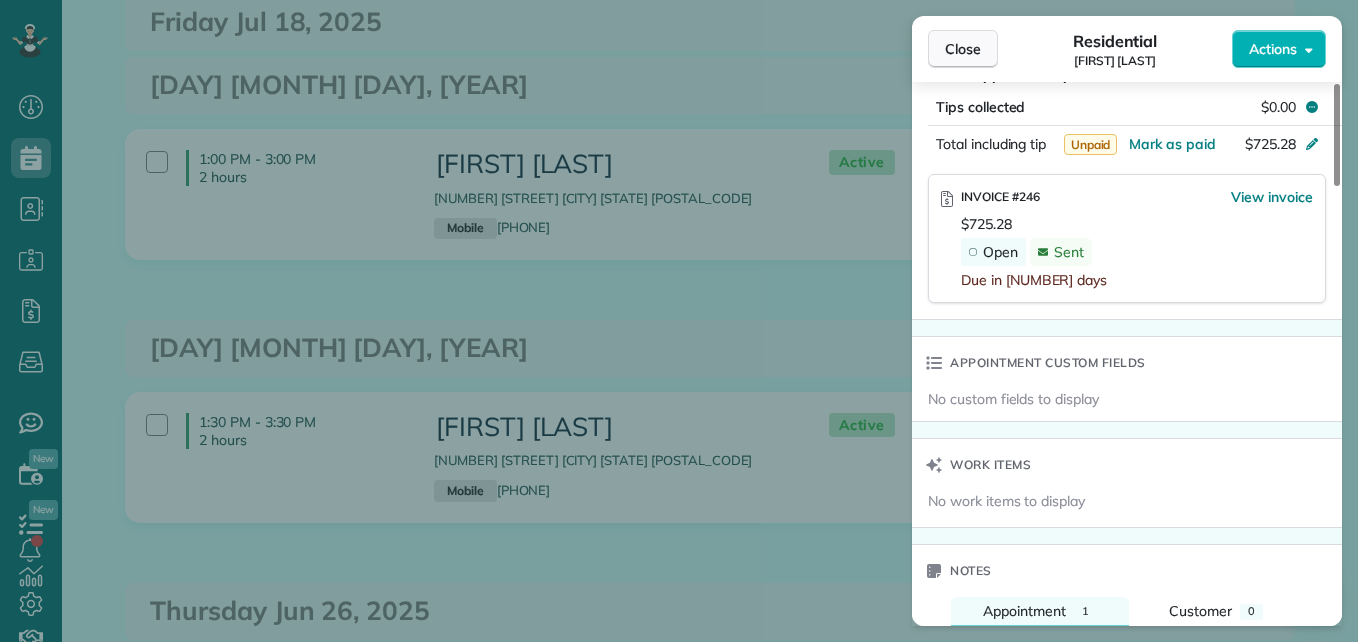 click on "Close" at bounding box center (963, 49) 